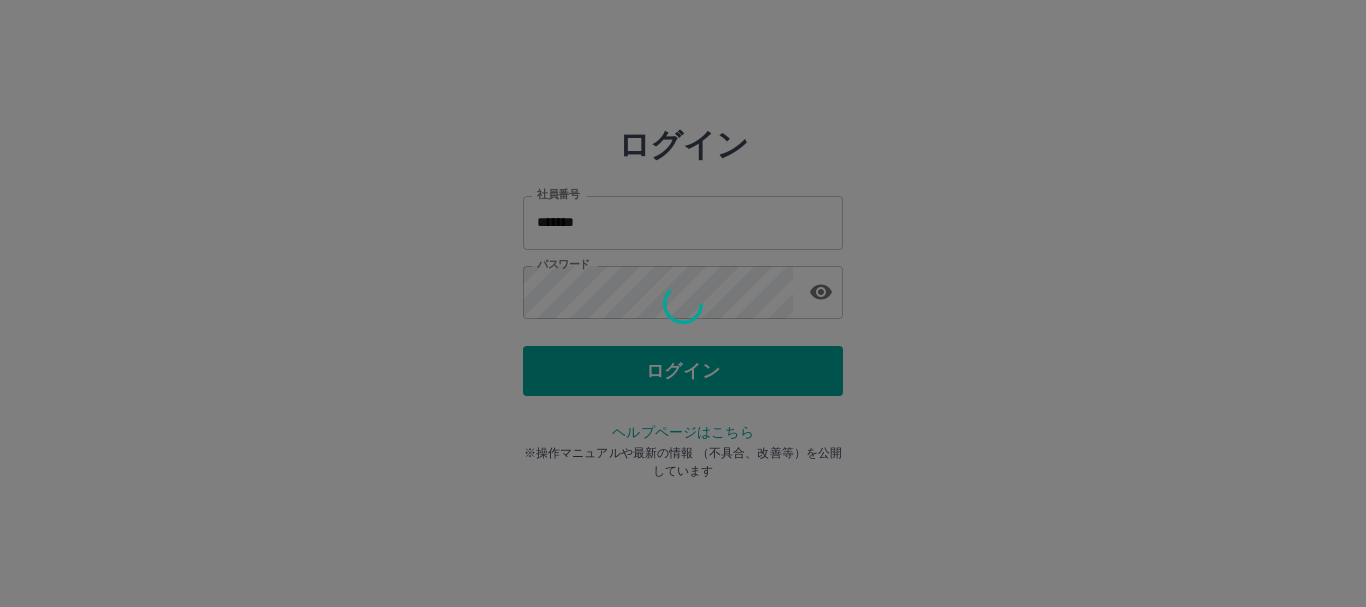 scroll, scrollTop: 0, scrollLeft: 0, axis: both 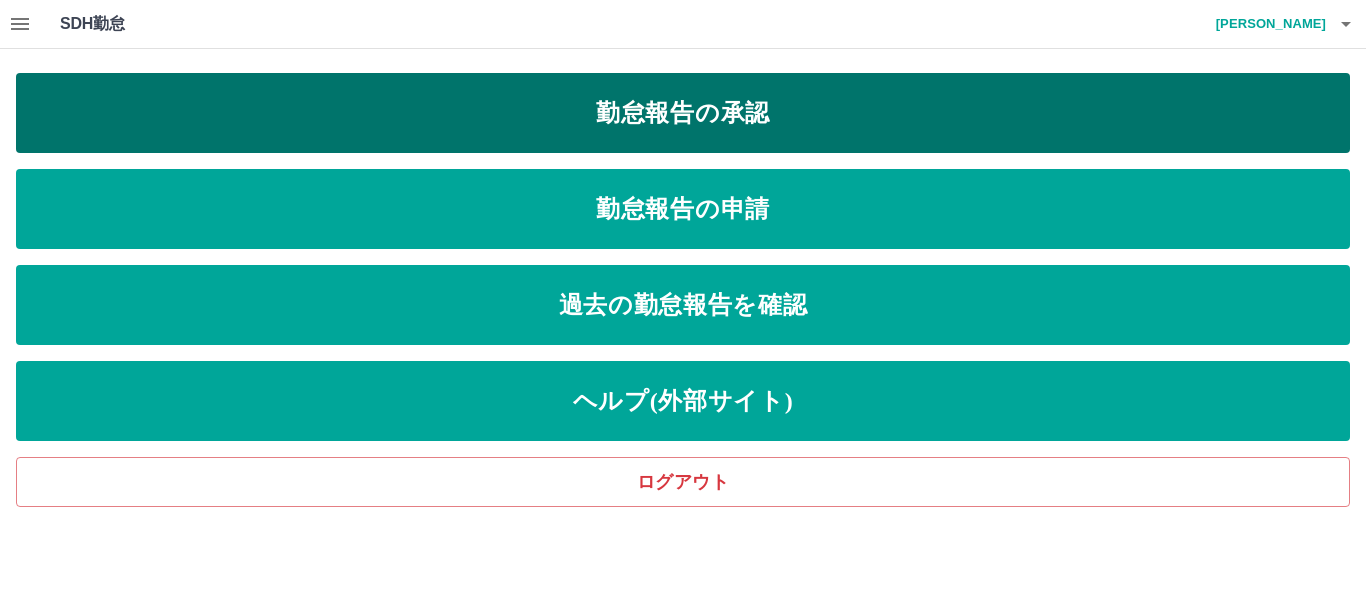click on "勤怠報告の承認" at bounding box center (683, 113) 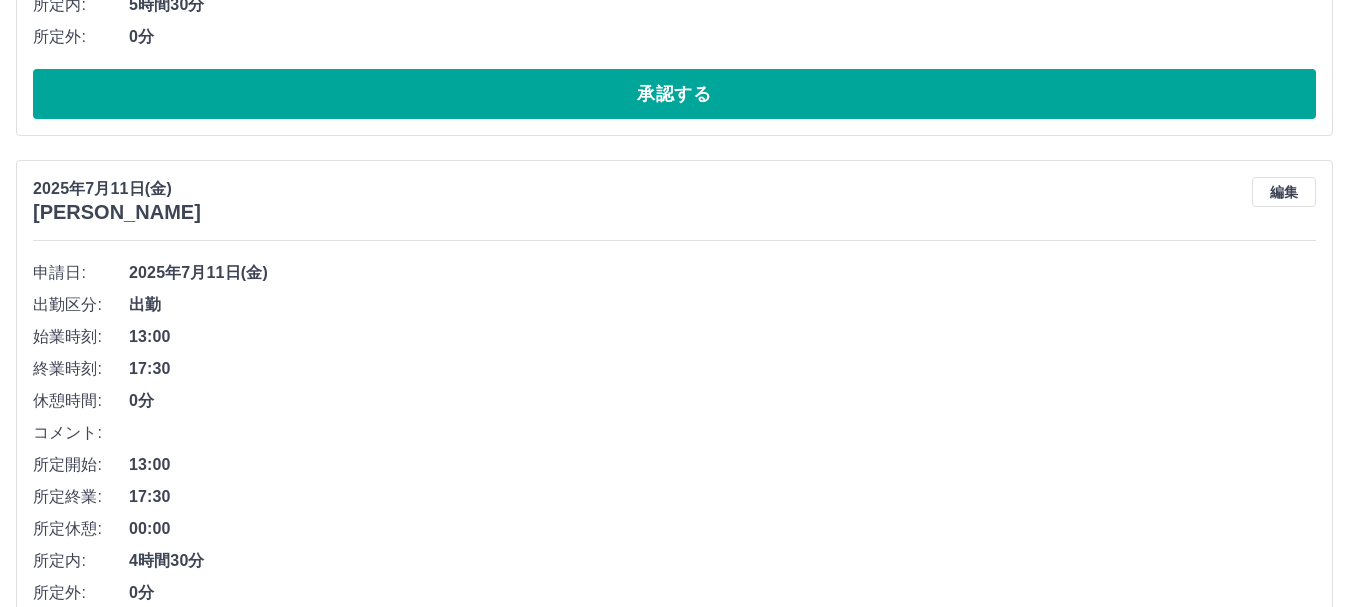 scroll, scrollTop: 2700, scrollLeft: 0, axis: vertical 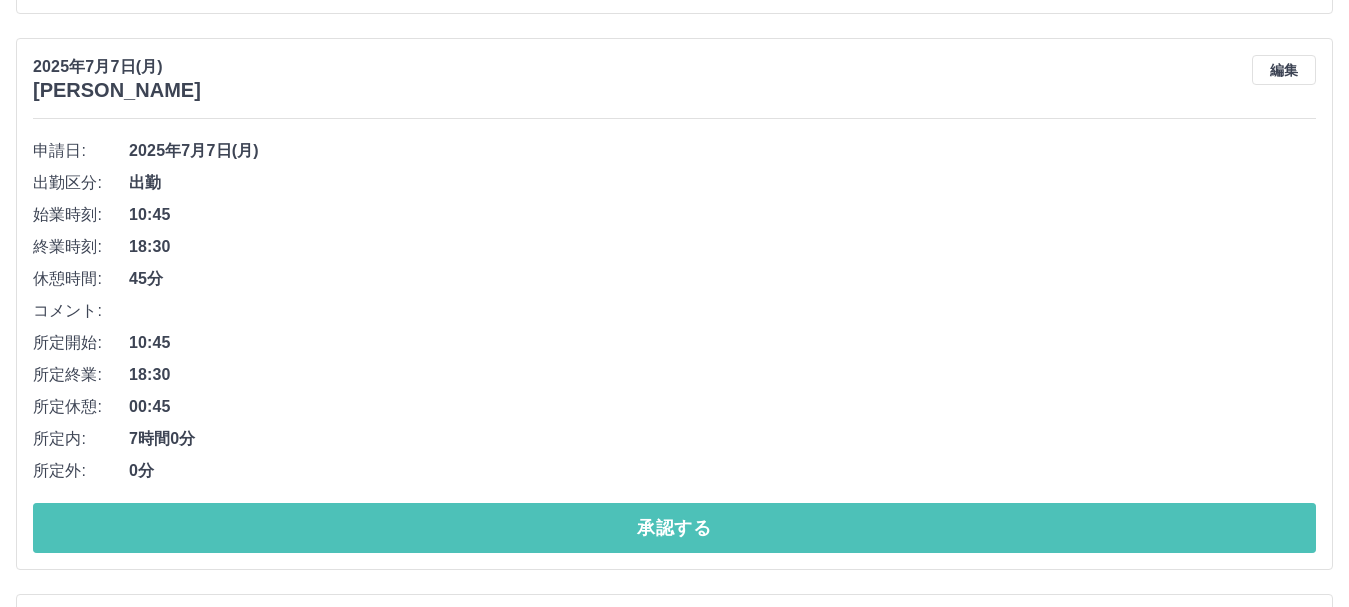 drag, startPoint x: 192, startPoint y: 538, endPoint x: 218, endPoint y: 496, distance: 49.396355 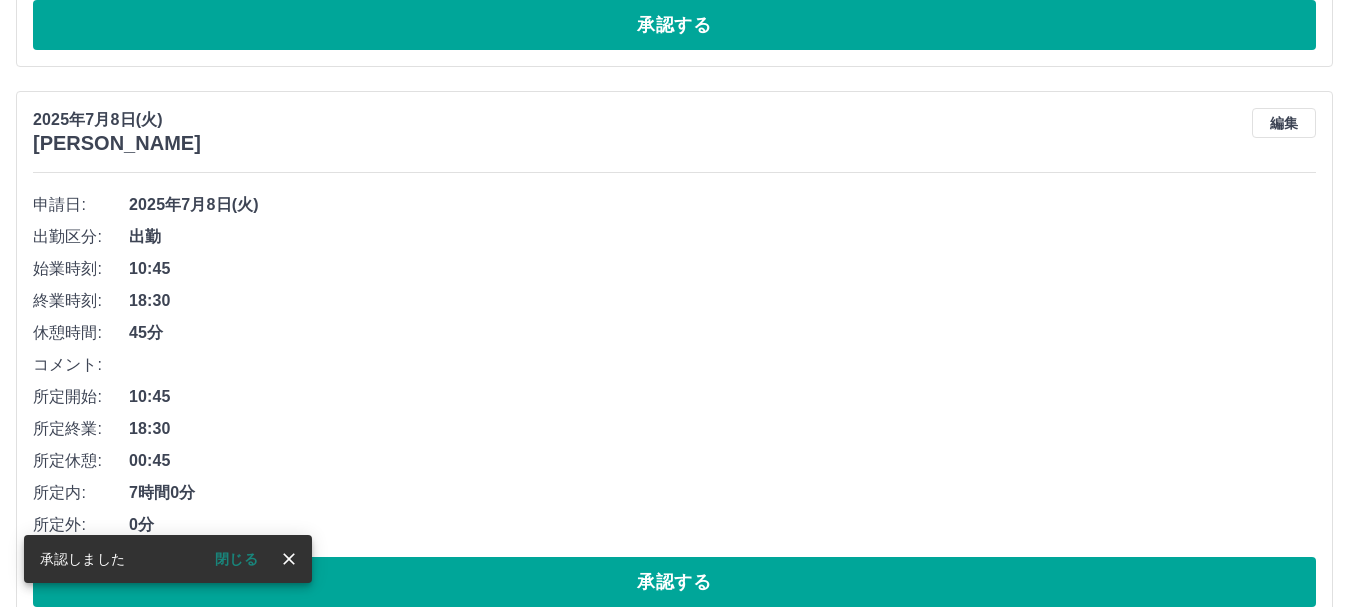 scroll, scrollTop: 9637, scrollLeft: 0, axis: vertical 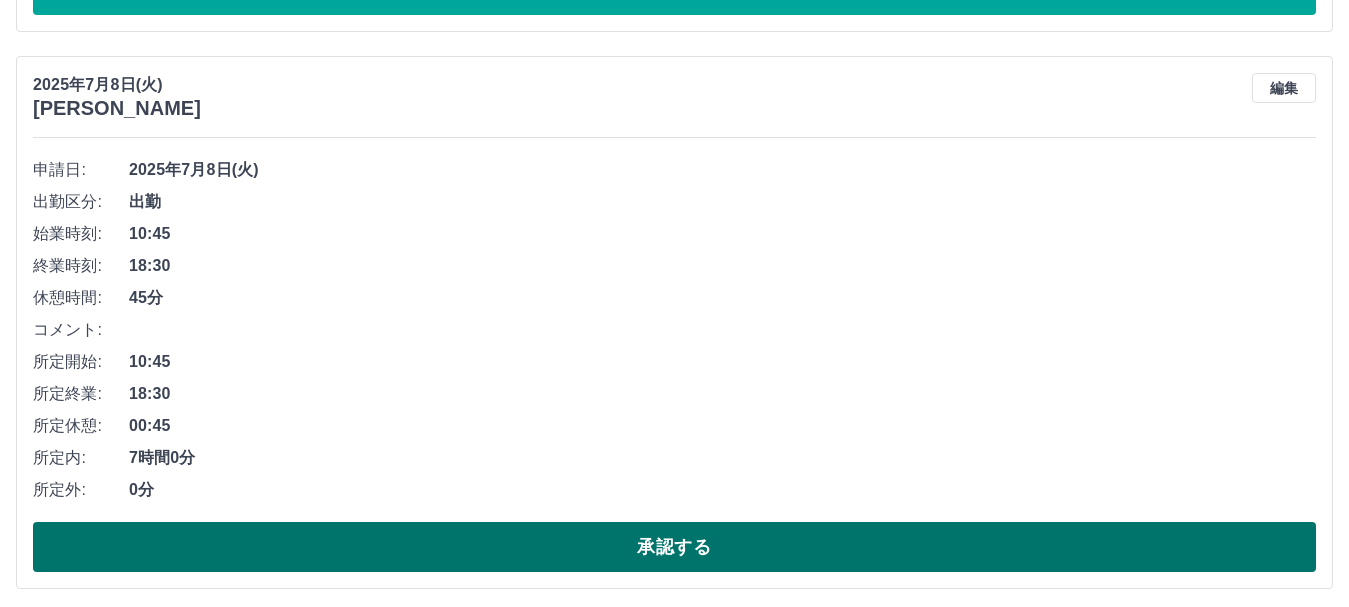 click on "承認する" at bounding box center [674, 547] 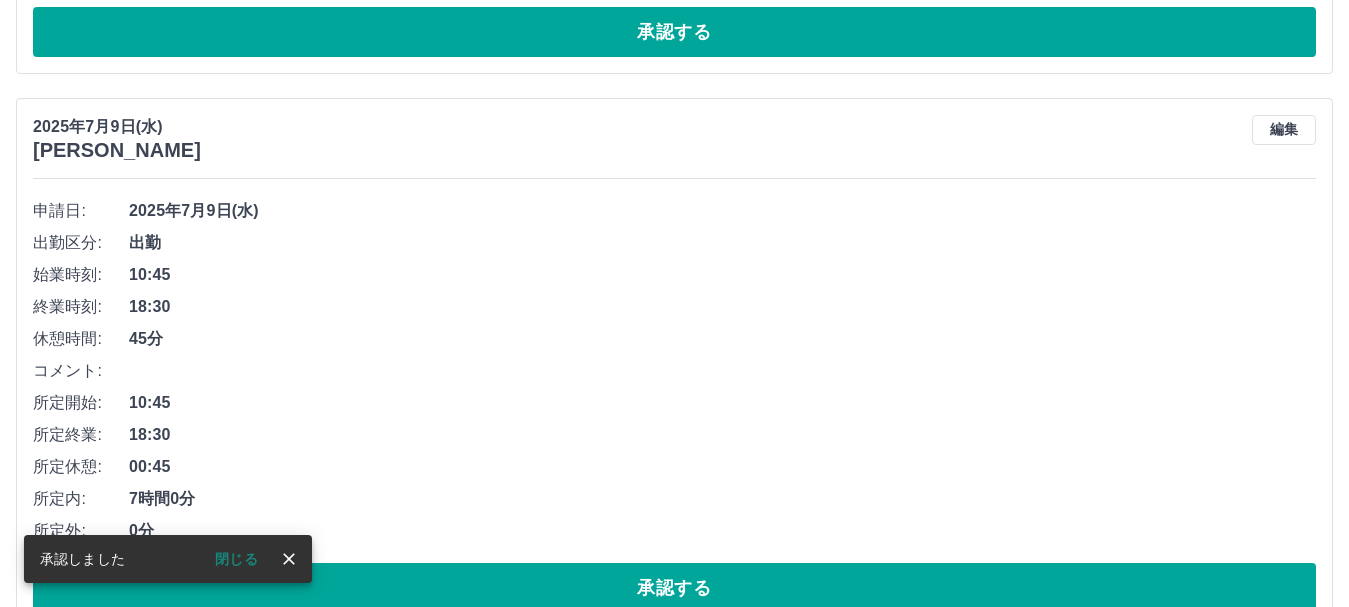 scroll, scrollTop: 6837, scrollLeft: 0, axis: vertical 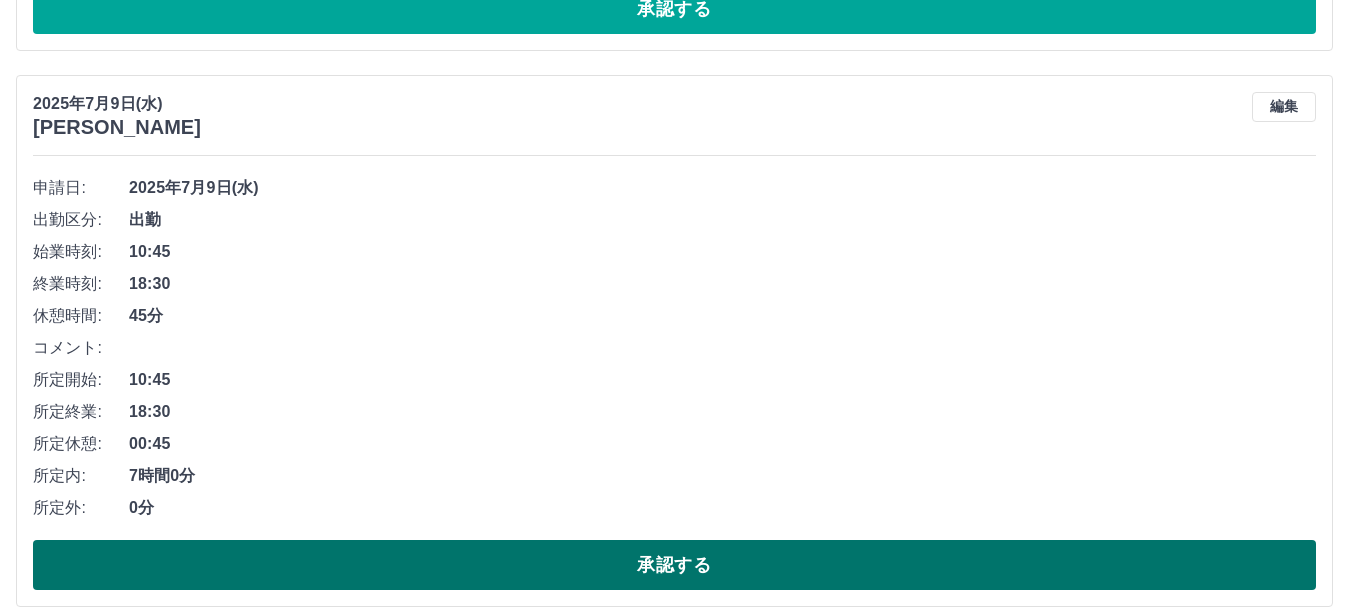 click on "承認する" at bounding box center (674, 565) 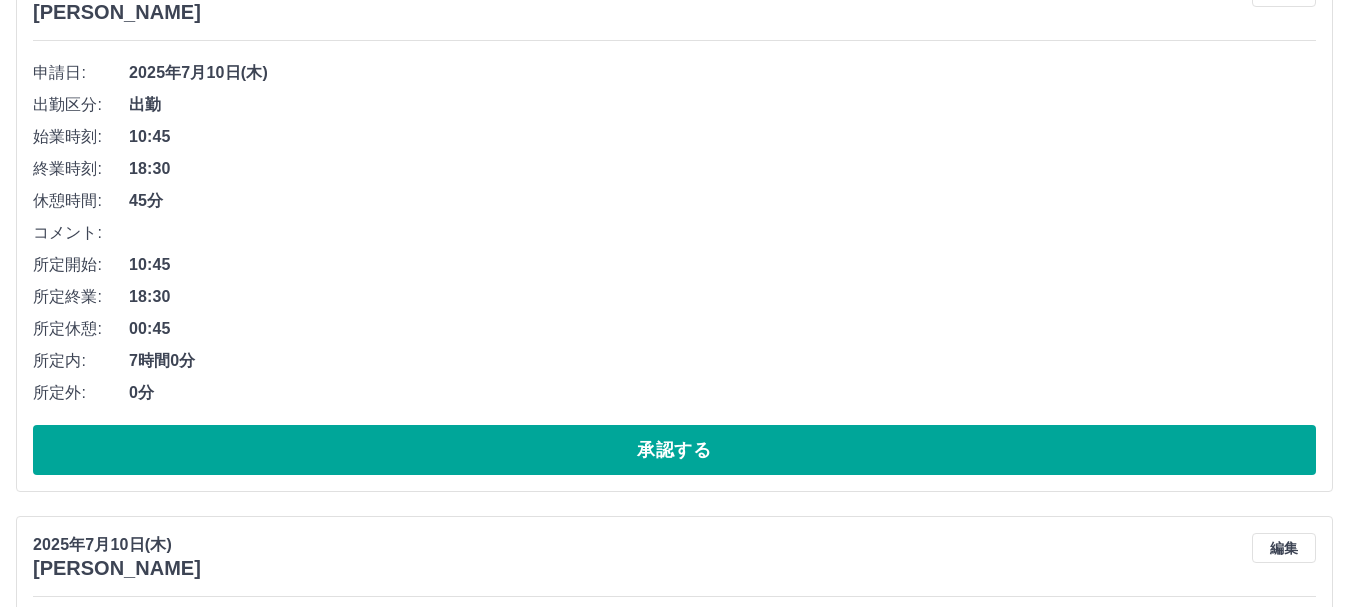 scroll, scrollTop: 5337, scrollLeft: 0, axis: vertical 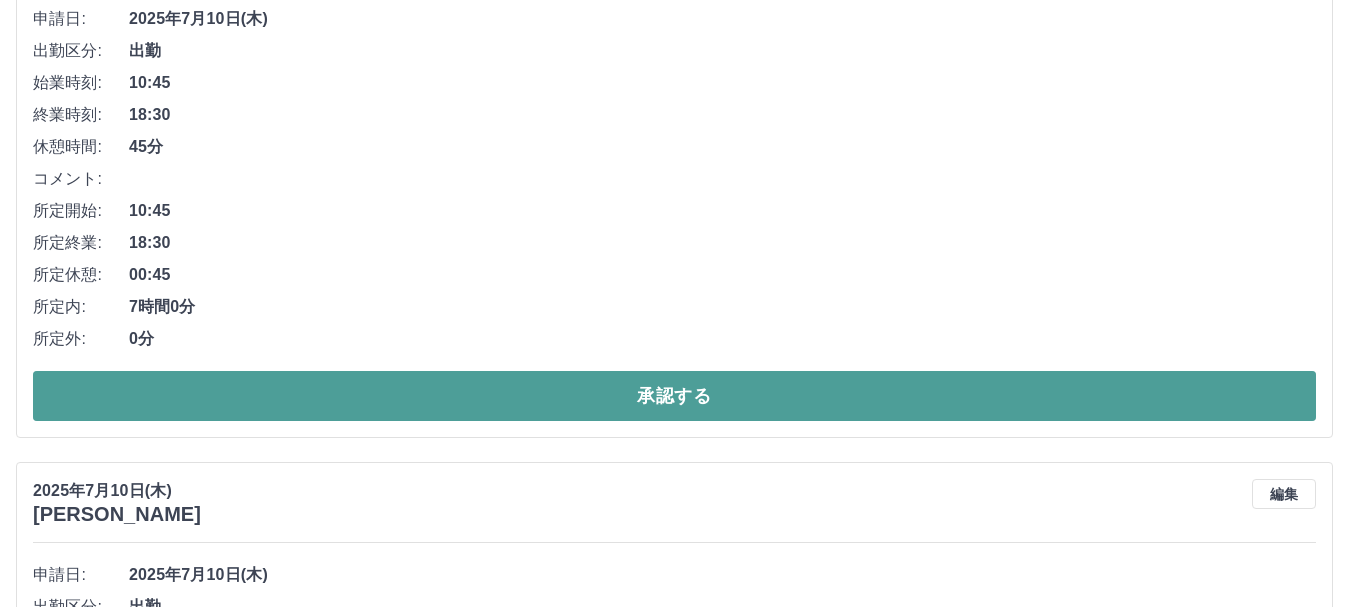 click on "承認する" at bounding box center (674, 396) 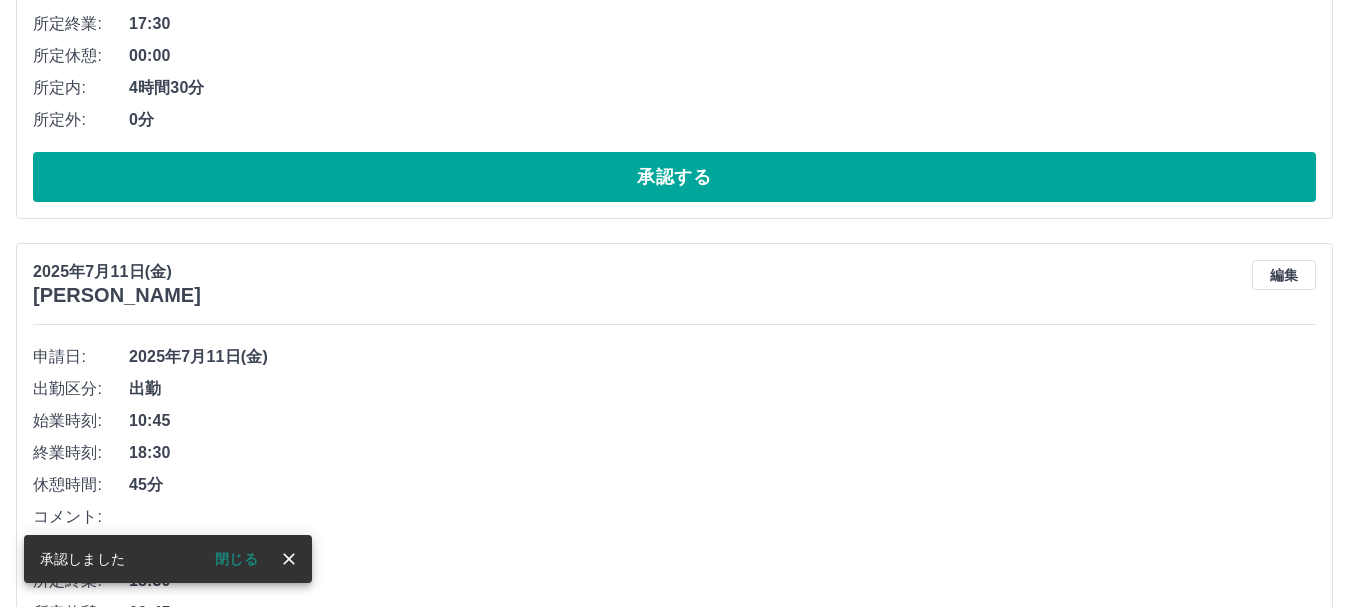 scroll, scrollTop: 3037, scrollLeft: 0, axis: vertical 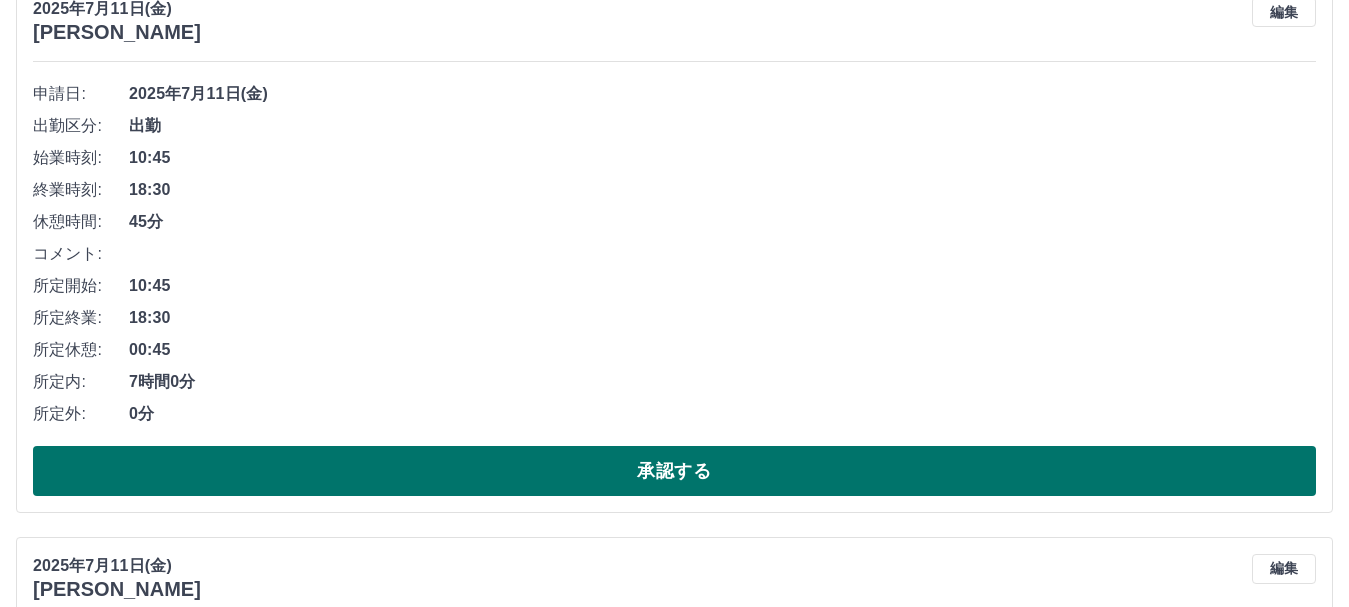 click on "承認する" at bounding box center [674, 471] 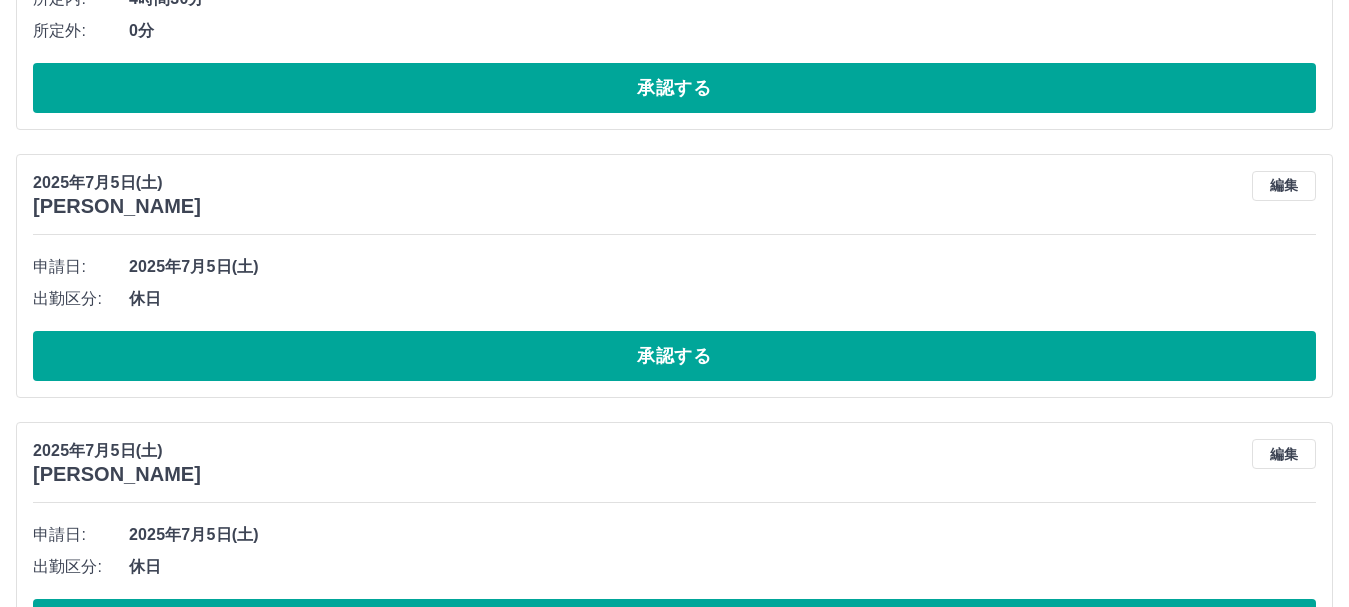 scroll, scrollTop: 9680, scrollLeft: 0, axis: vertical 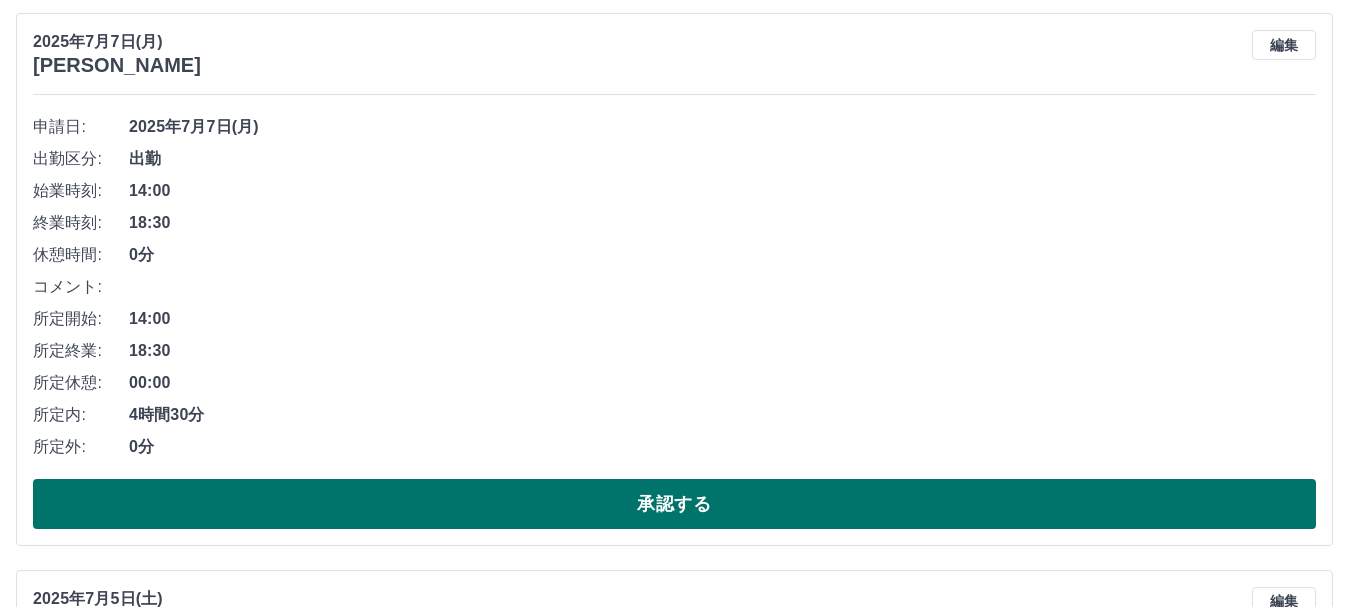 click on "承認する" at bounding box center (674, 504) 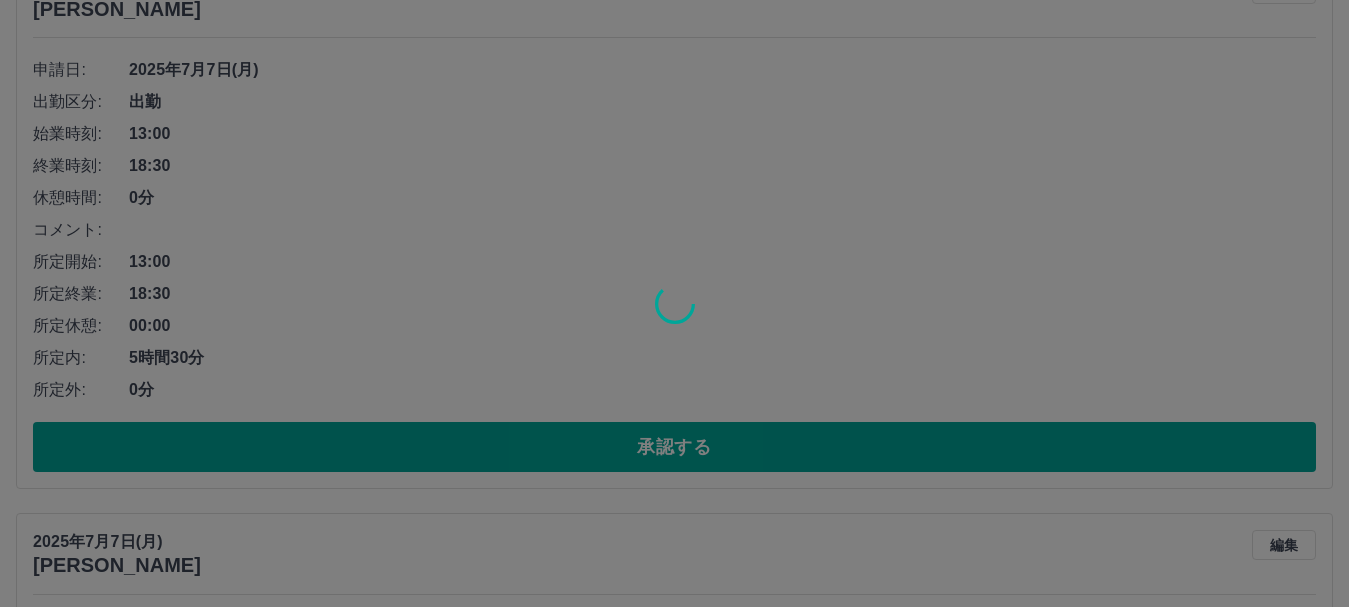 scroll, scrollTop: 9080, scrollLeft: 0, axis: vertical 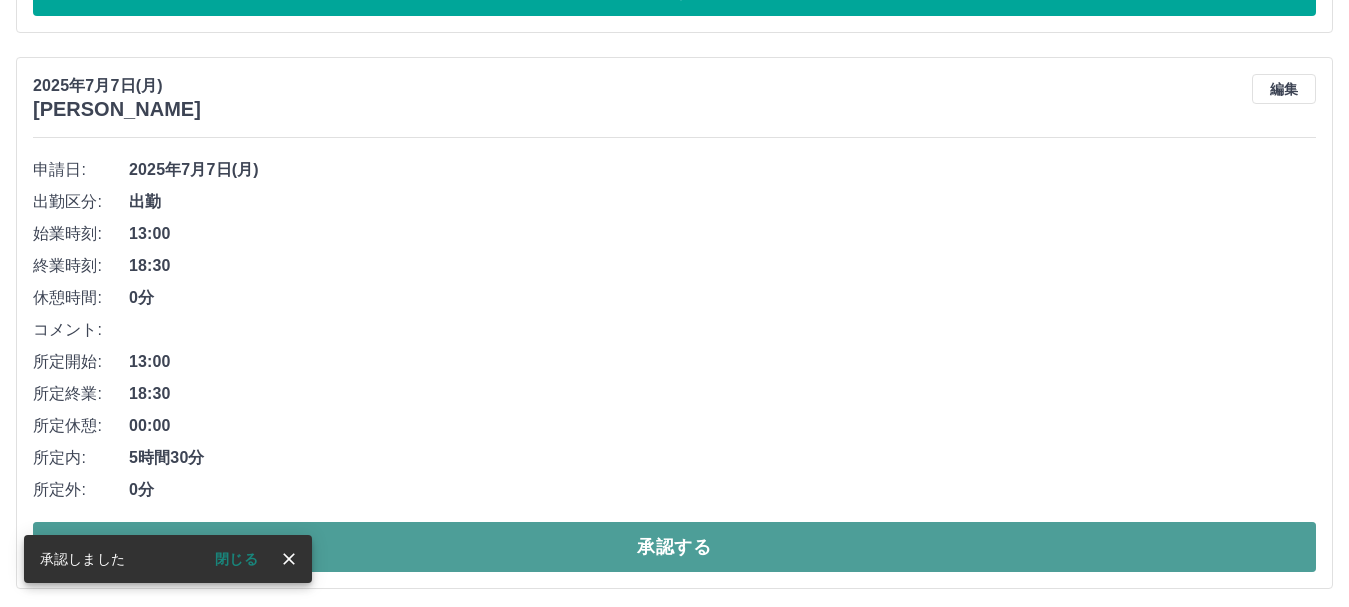 click on "承認する" at bounding box center [674, 547] 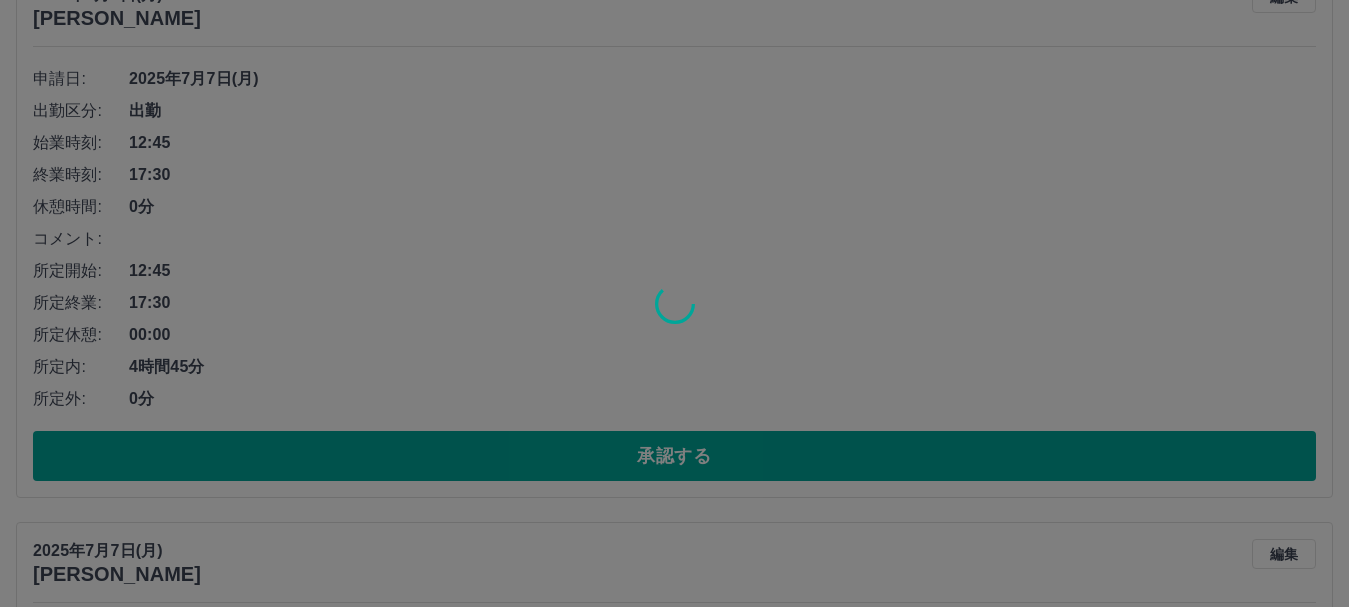 scroll, scrollTop: 8580, scrollLeft: 0, axis: vertical 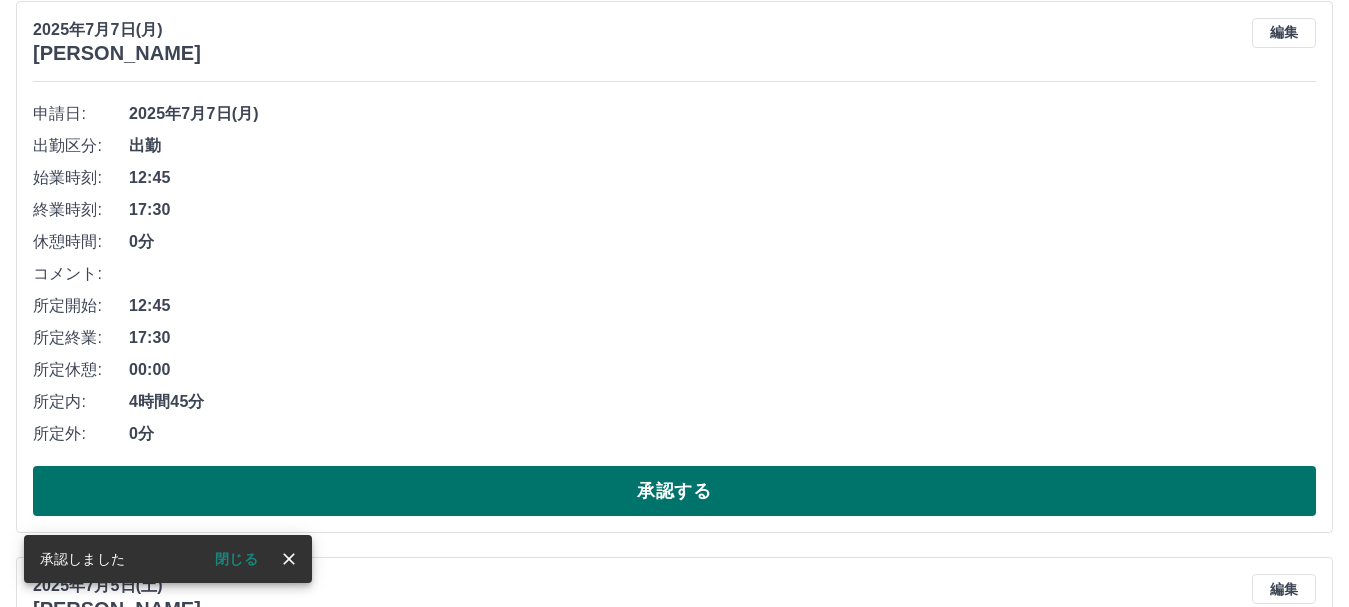click on "承認する" at bounding box center (674, 491) 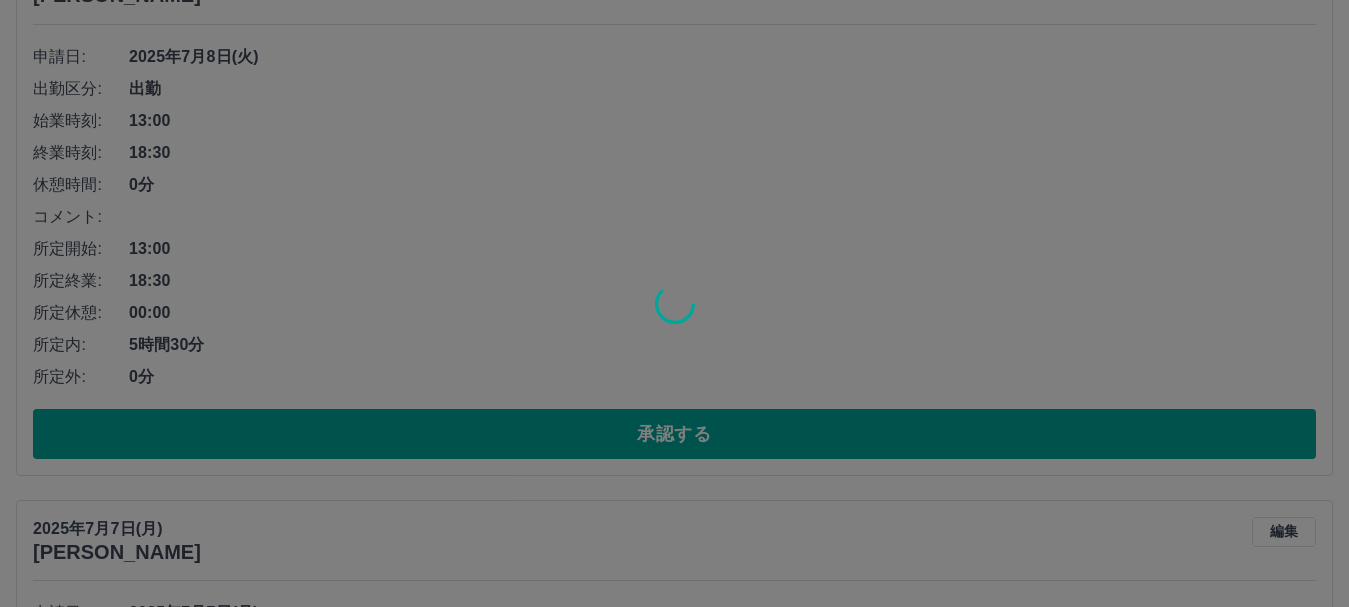 scroll, scrollTop: 7980, scrollLeft: 0, axis: vertical 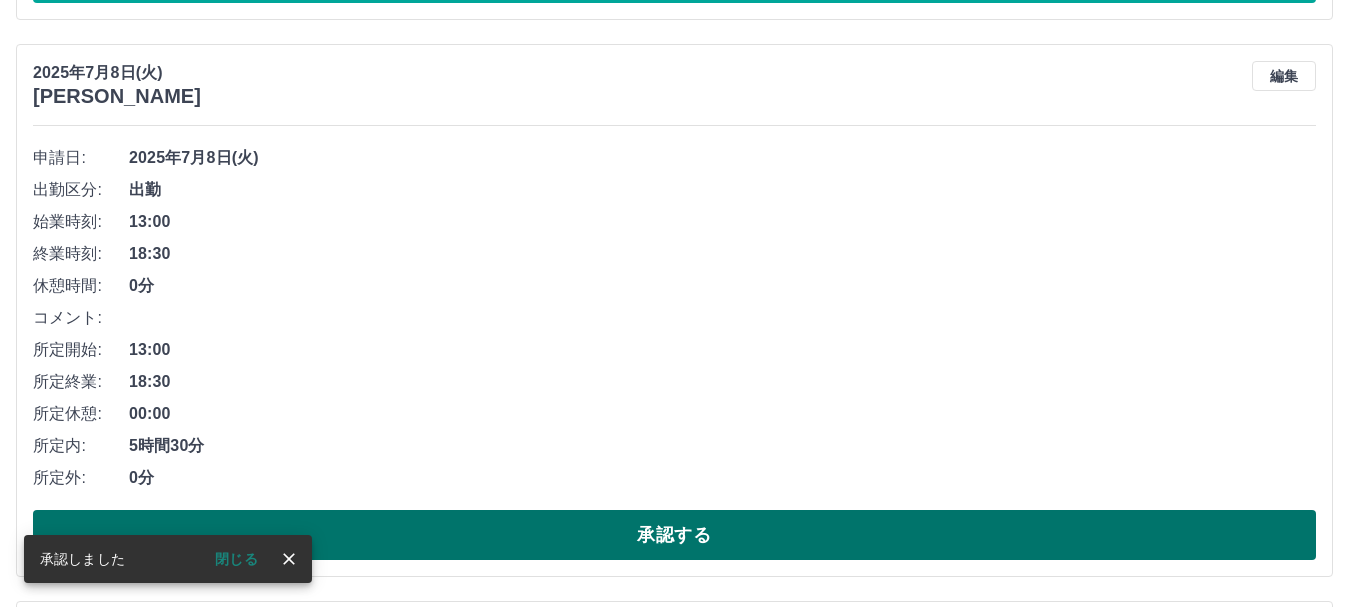click on "承認する" at bounding box center [674, 535] 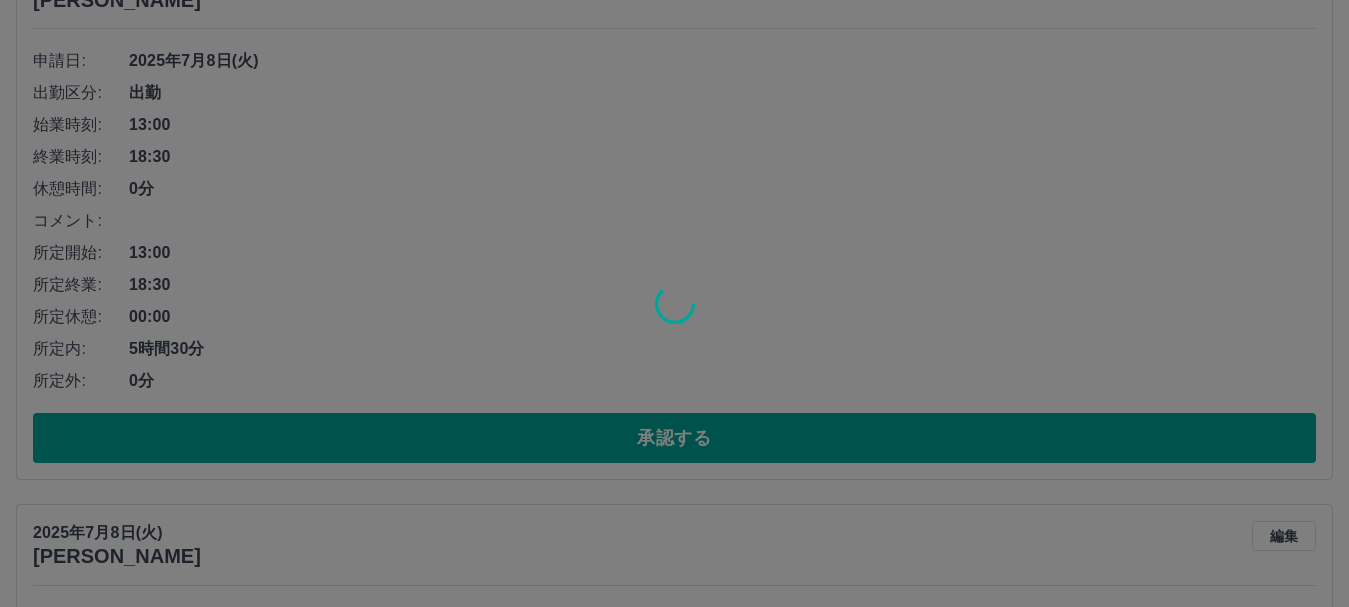 scroll, scrollTop: 7480, scrollLeft: 0, axis: vertical 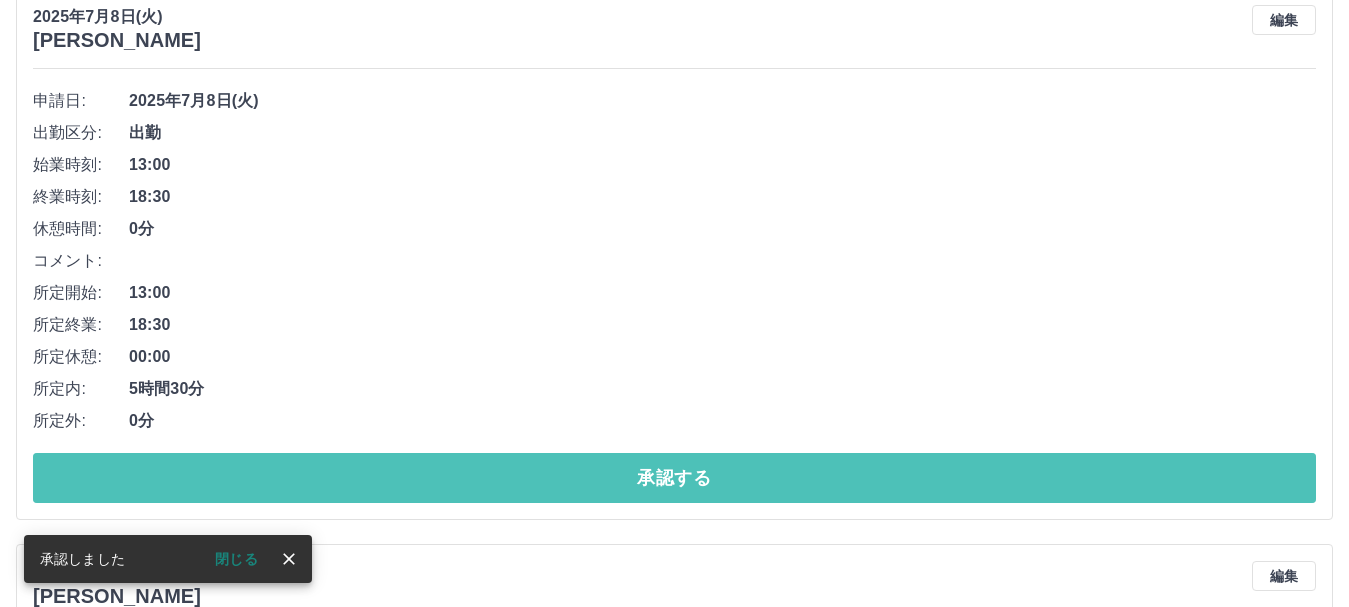 drag, startPoint x: 497, startPoint y: 491, endPoint x: 525, endPoint y: 408, distance: 87.595665 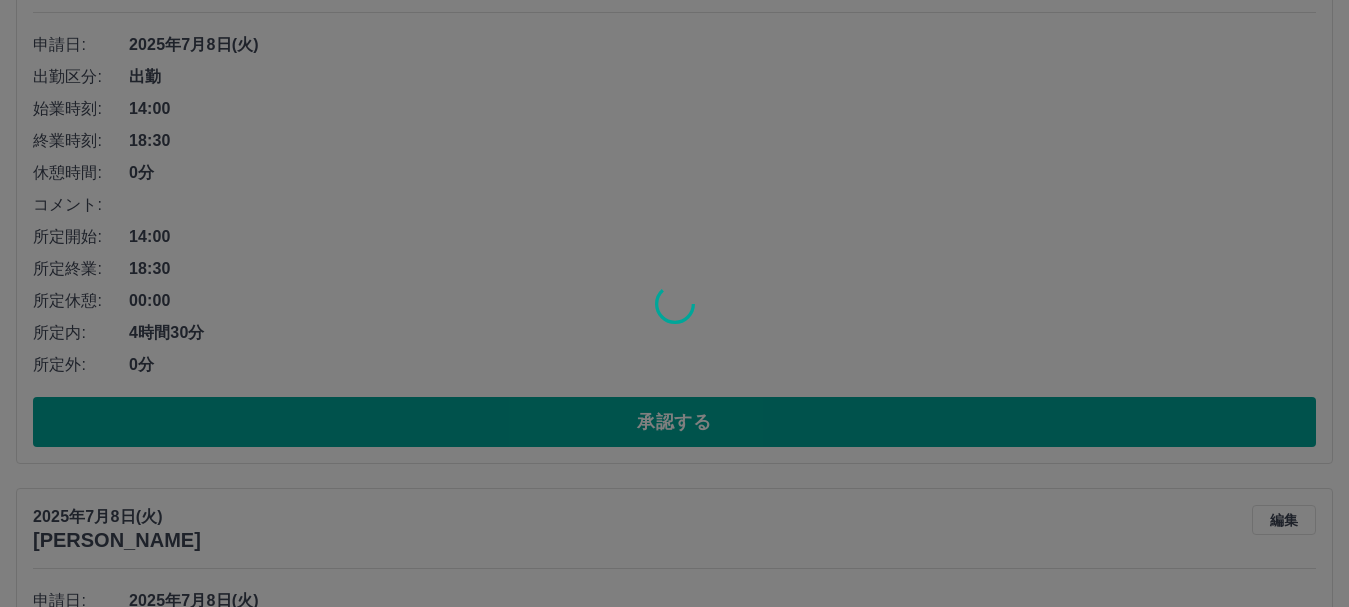 scroll, scrollTop: 6880, scrollLeft: 0, axis: vertical 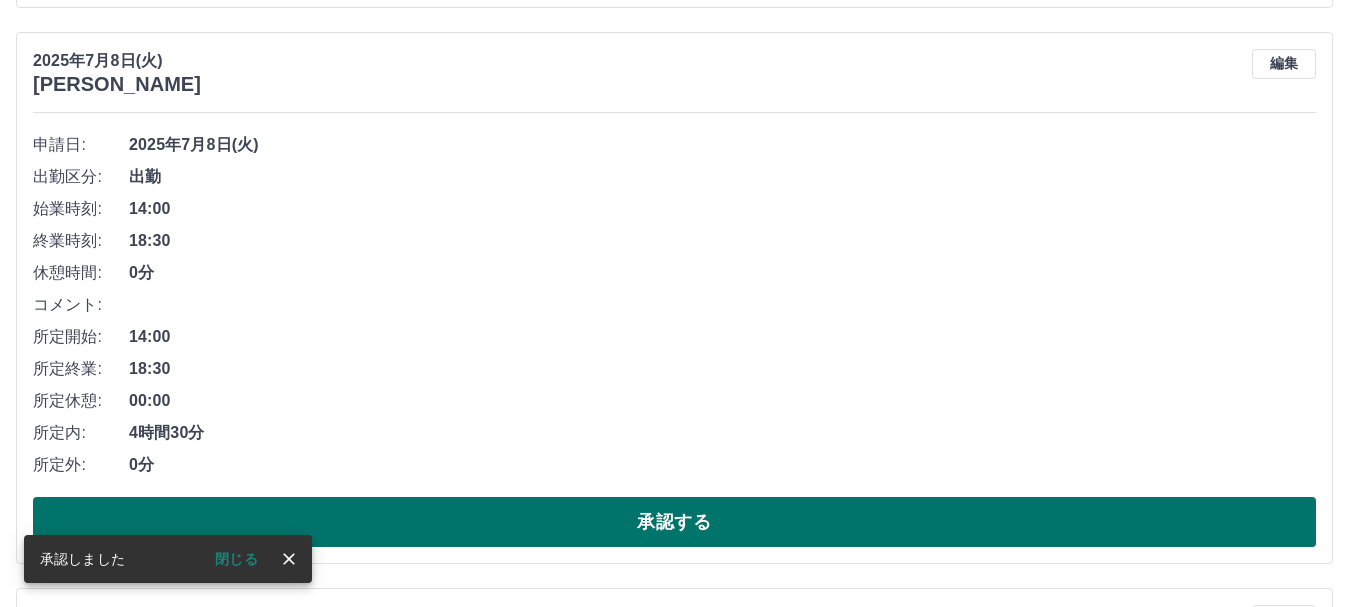 click on "承認する" at bounding box center (674, 522) 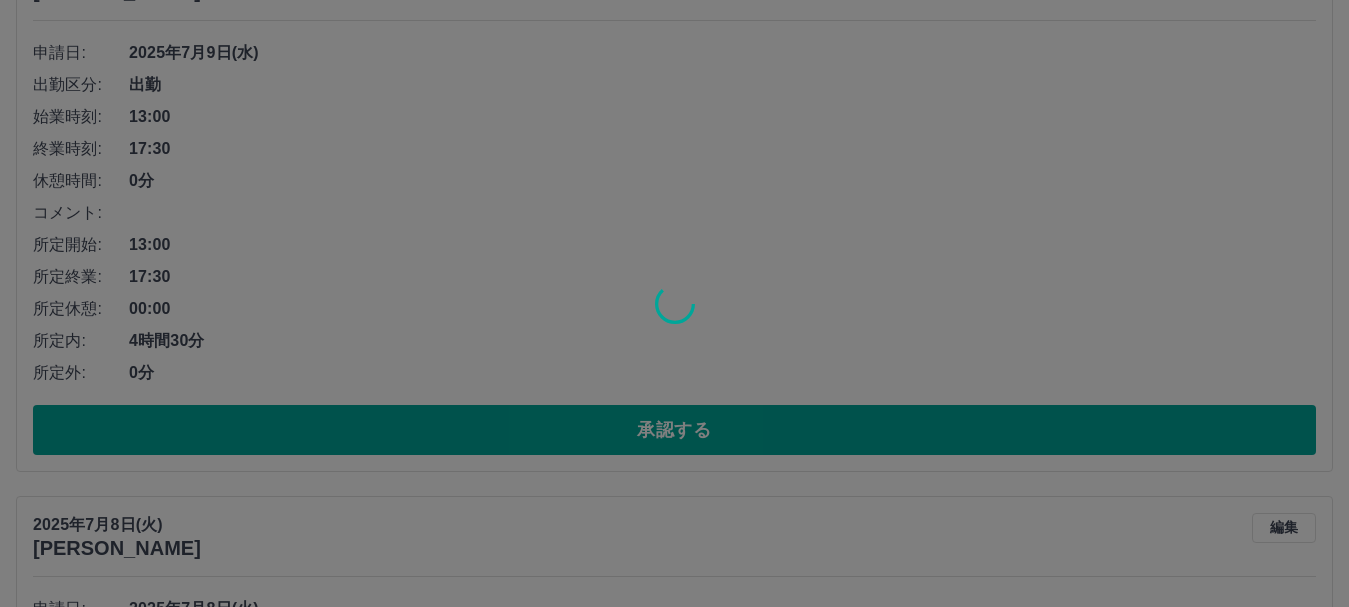 scroll, scrollTop: 6380, scrollLeft: 0, axis: vertical 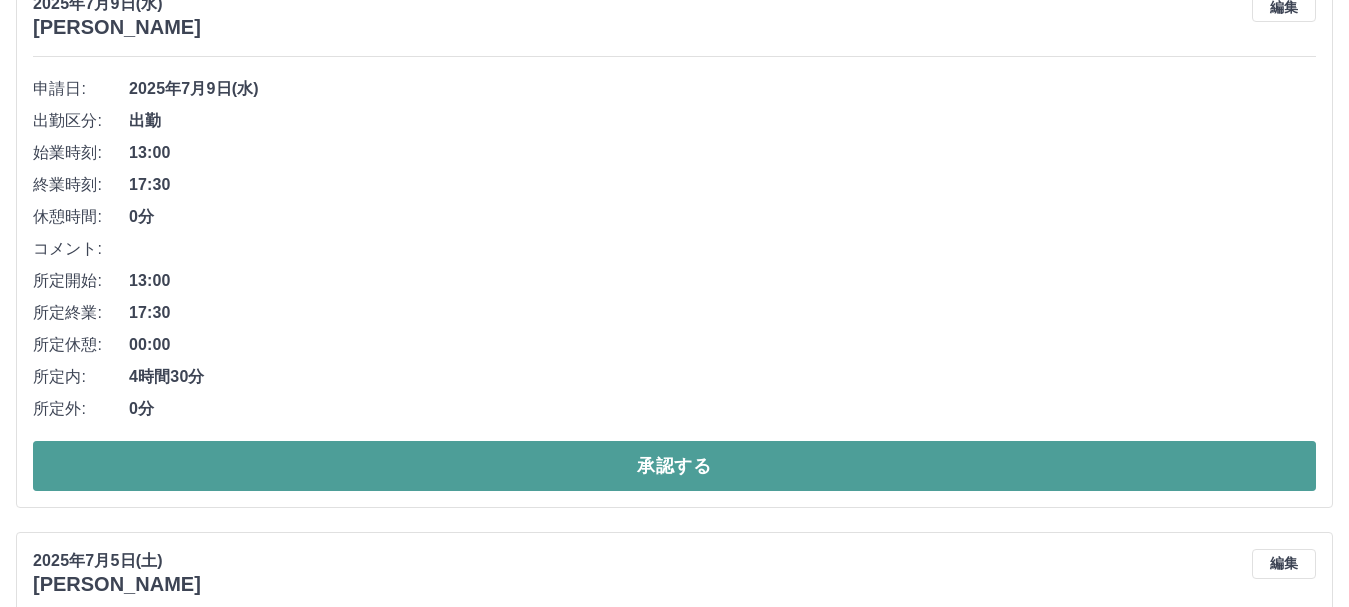 click on "承認する" at bounding box center (674, 466) 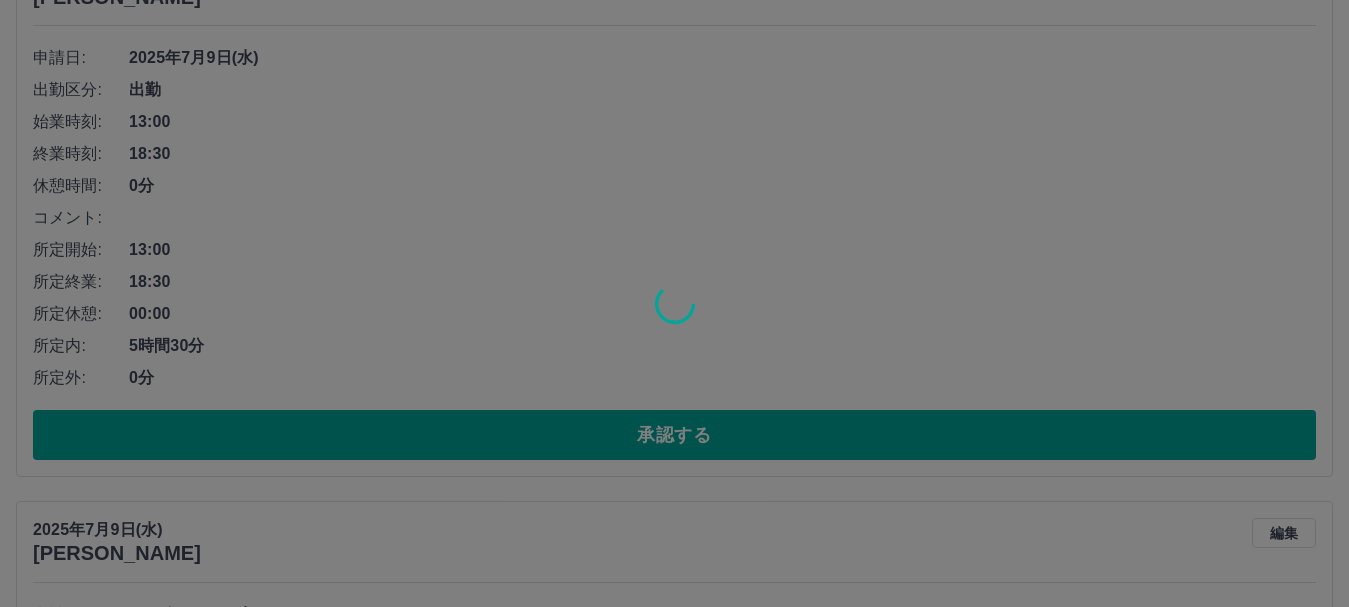 scroll, scrollTop: 5780, scrollLeft: 0, axis: vertical 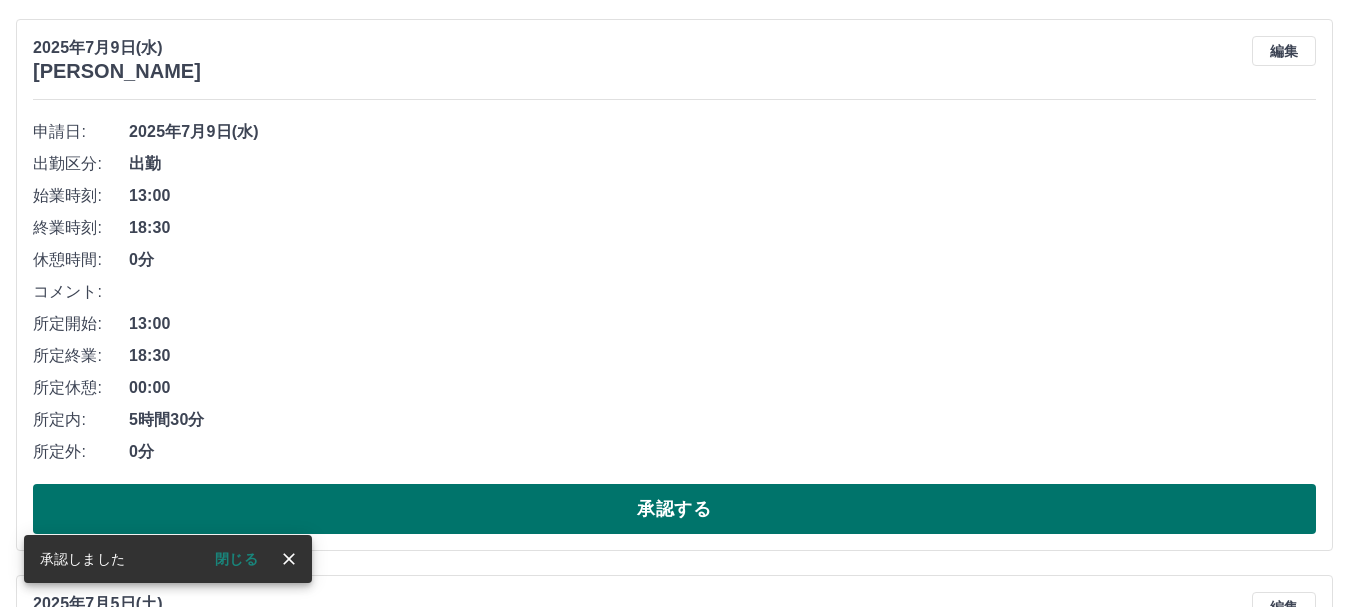 click on "承認する" at bounding box center [674, 509] 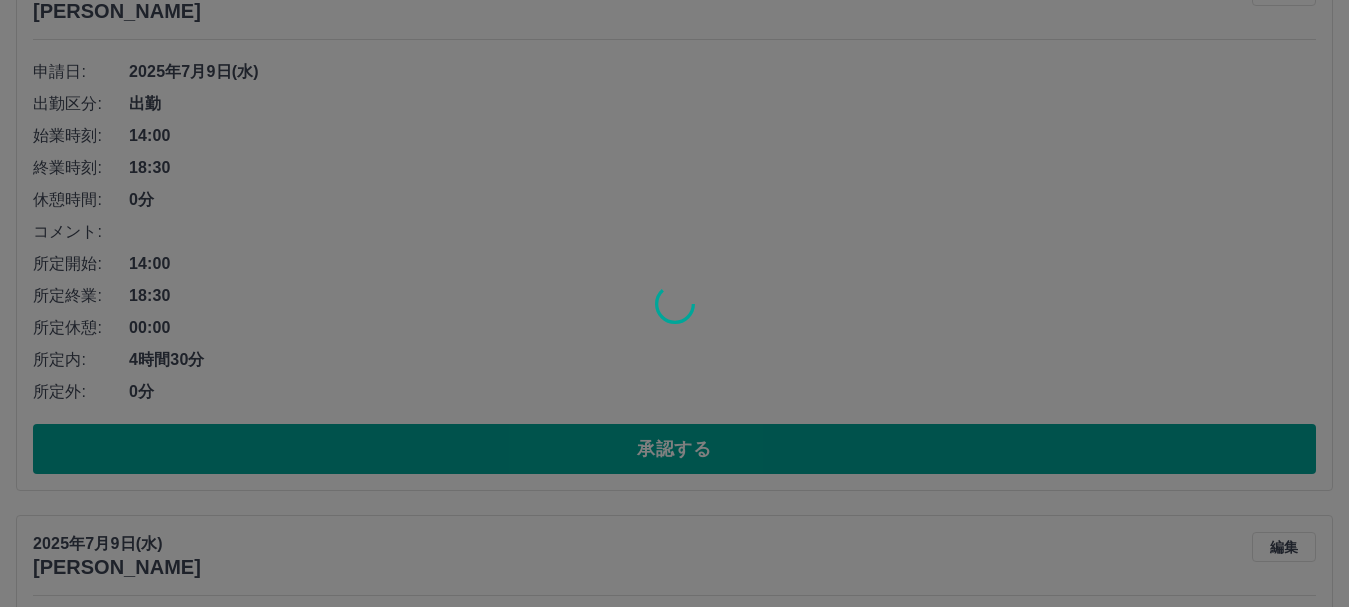 scroll, scrollTop: 5280, scrollLeft: 0, axis: vertical 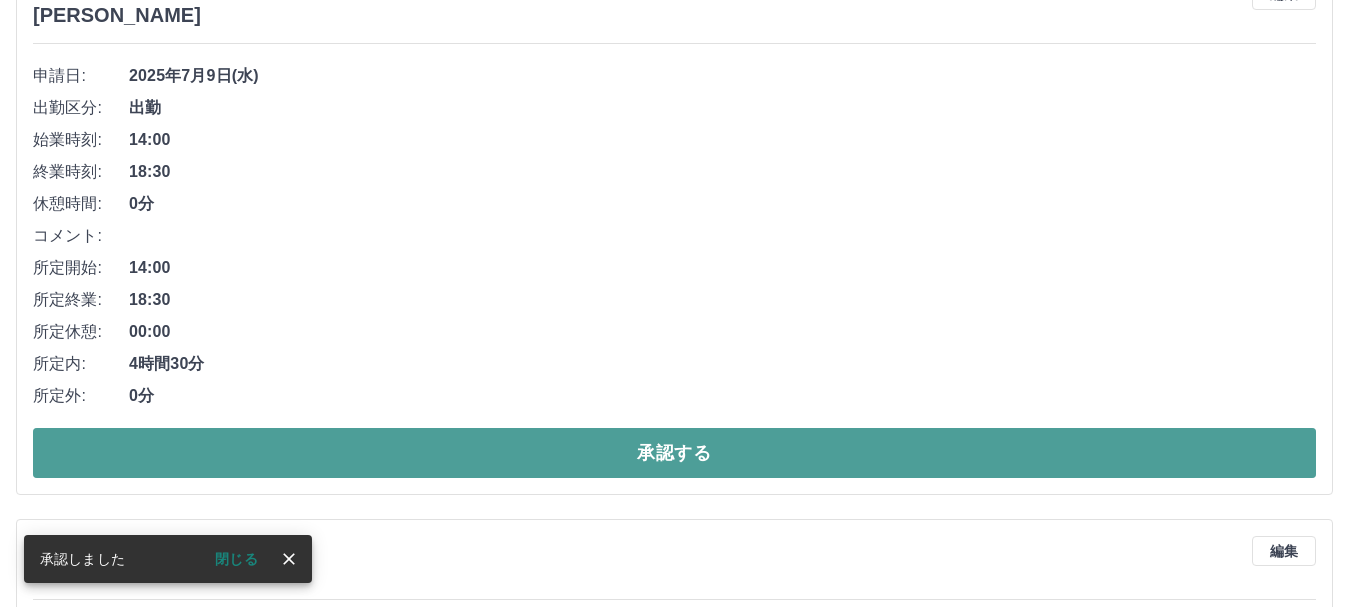 click on "承認する" at bounding box center (674, 453) 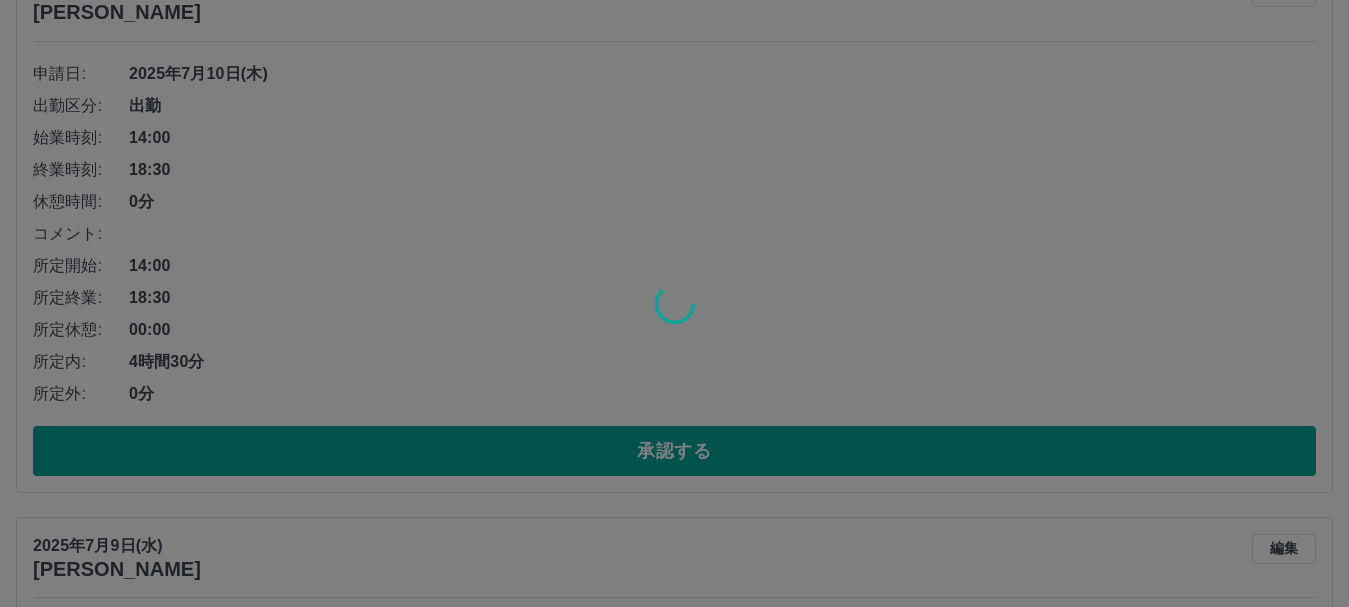 scroll, scrollTop: 4680, scrollLeft: 0, axis: vertical 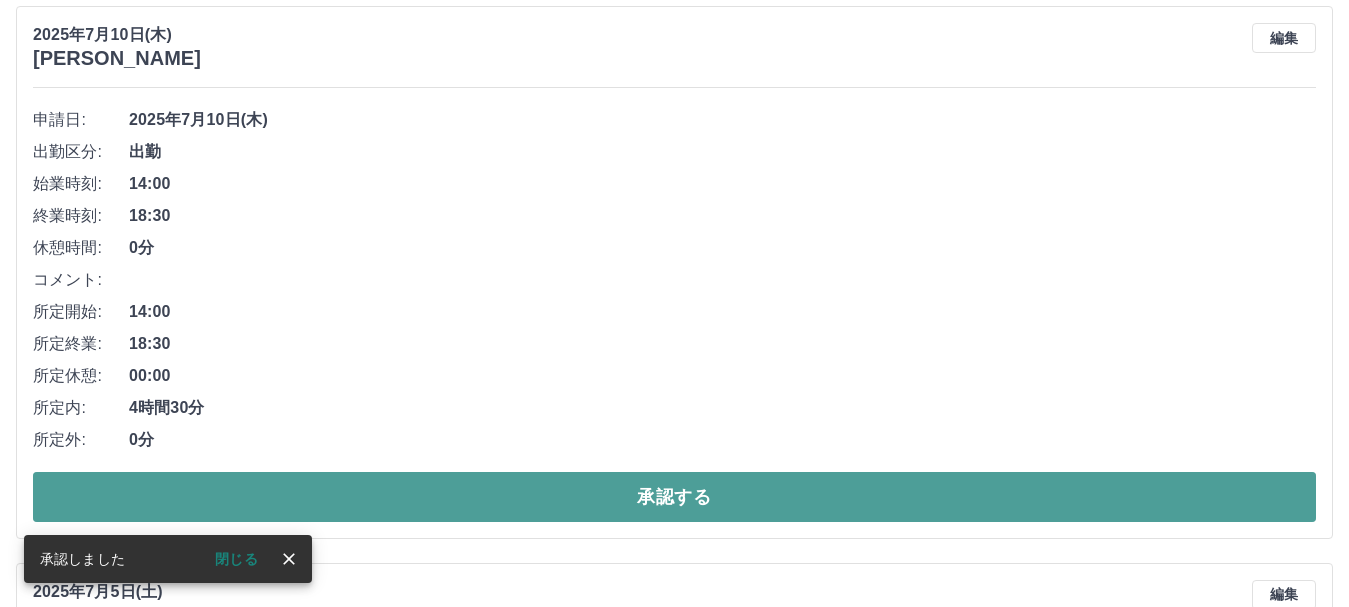 click on "承認する" at bounding box center [674, 497] 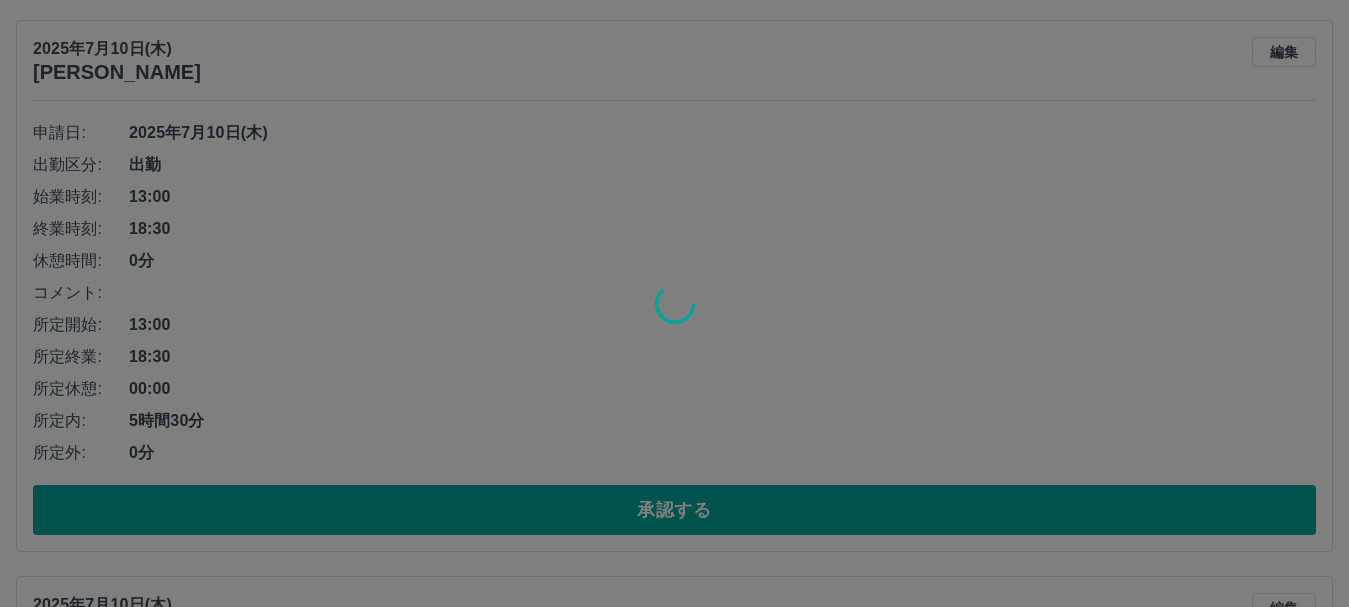 scroll, scrollTop: 4080, scrollLeft: 0, axis: vertical 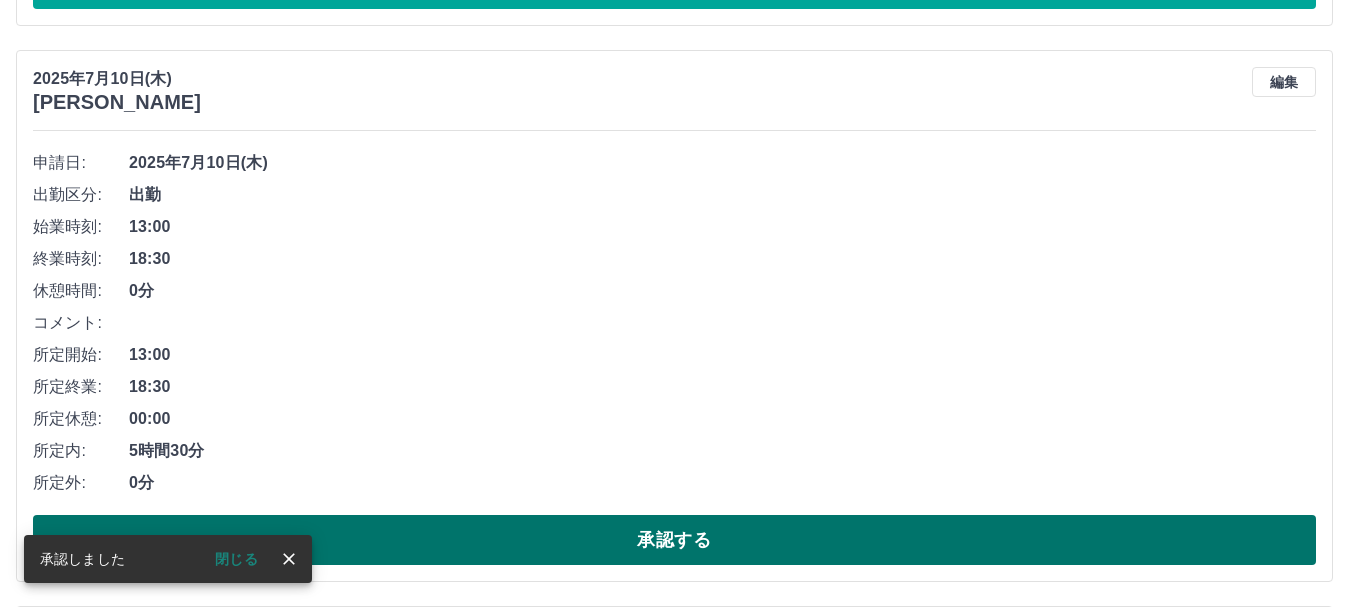 click on "承認する" at bounding box center (674, 540) 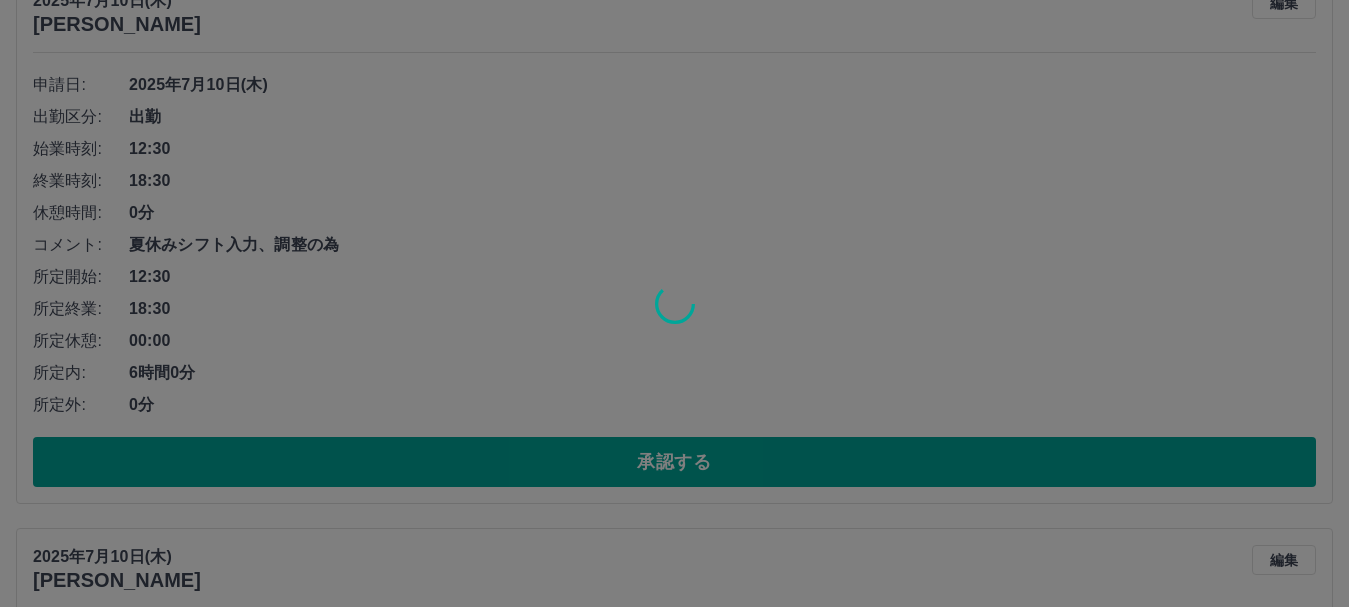 scroll, scrollTop: 3580, scrollLeft: 0, axis: vertical 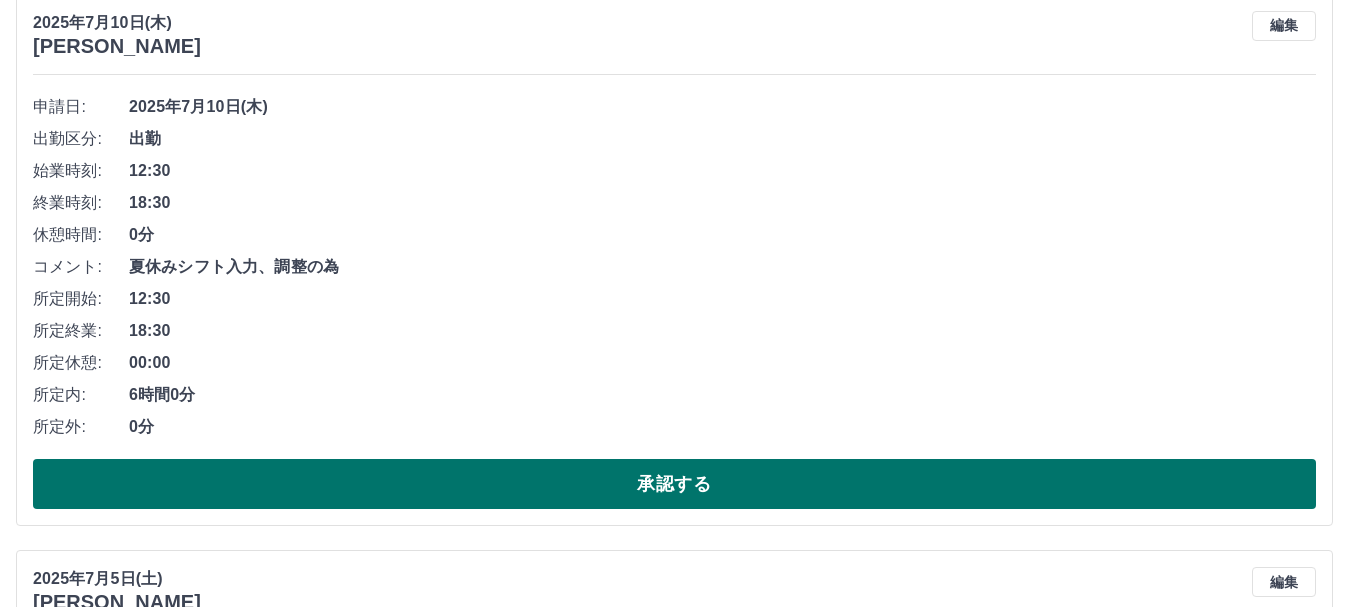 click on "承認する" at bounding box center [674, 484] 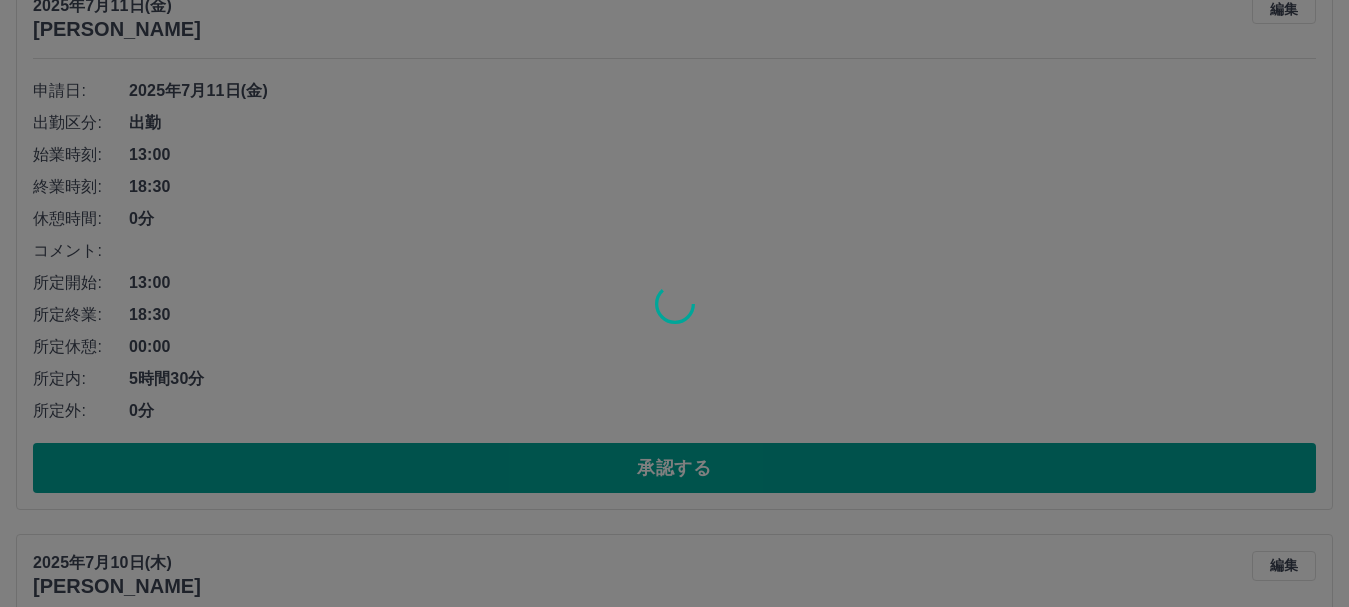 scroll, scrollTop: 2980, scrollLeft: 0, axis: vertical 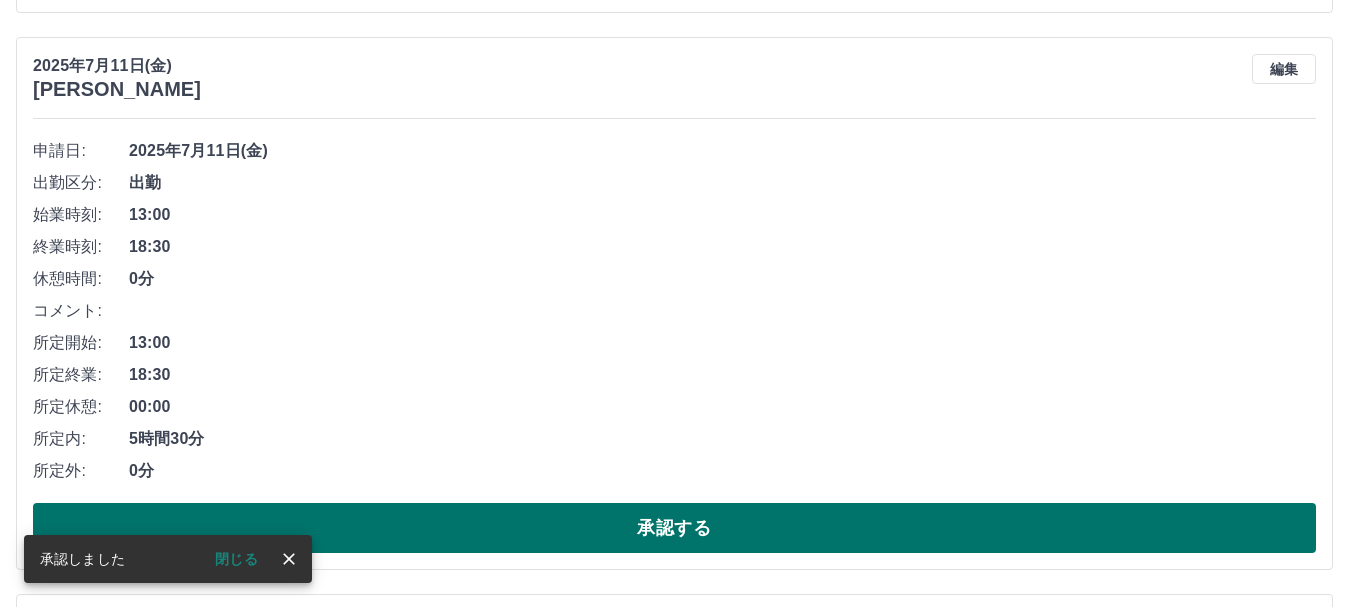 click on "承認する" at bounding box center (674, 528) 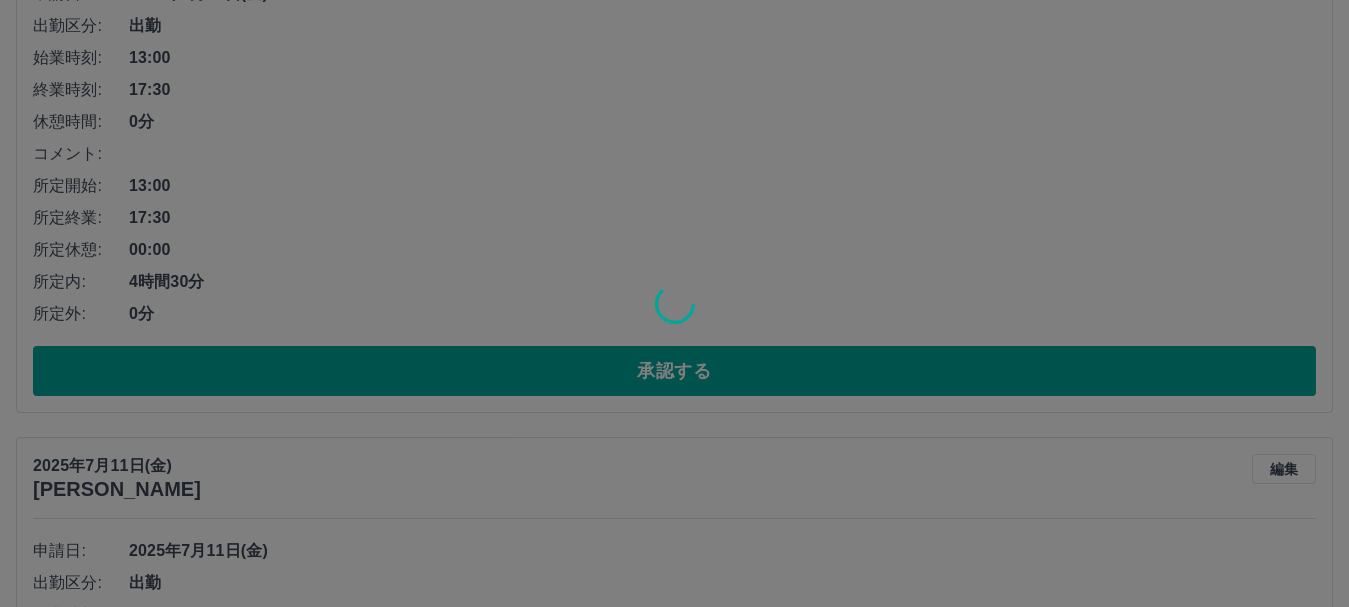 scroll, scrollTop: 2480, scrollLeft: 0, axis: vertical 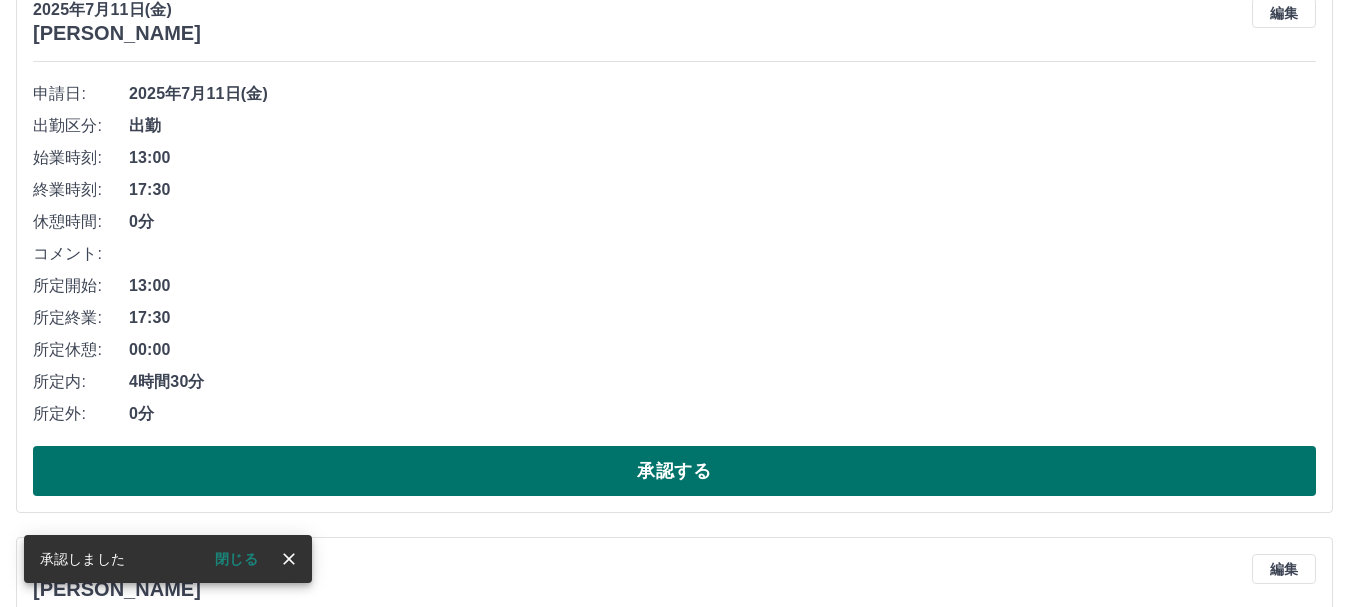 click on "承認する" at bounding box center [674, 471] 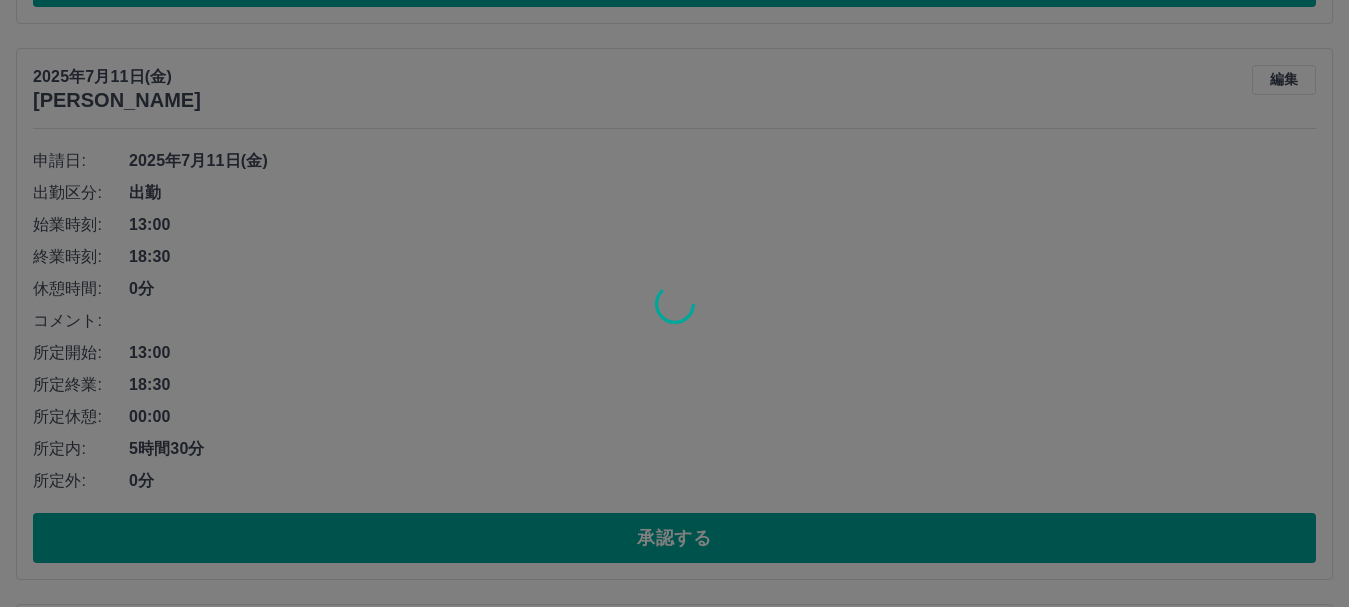 scroll, scrollTop: 1880, scrollLeft: 0, axis: vertical 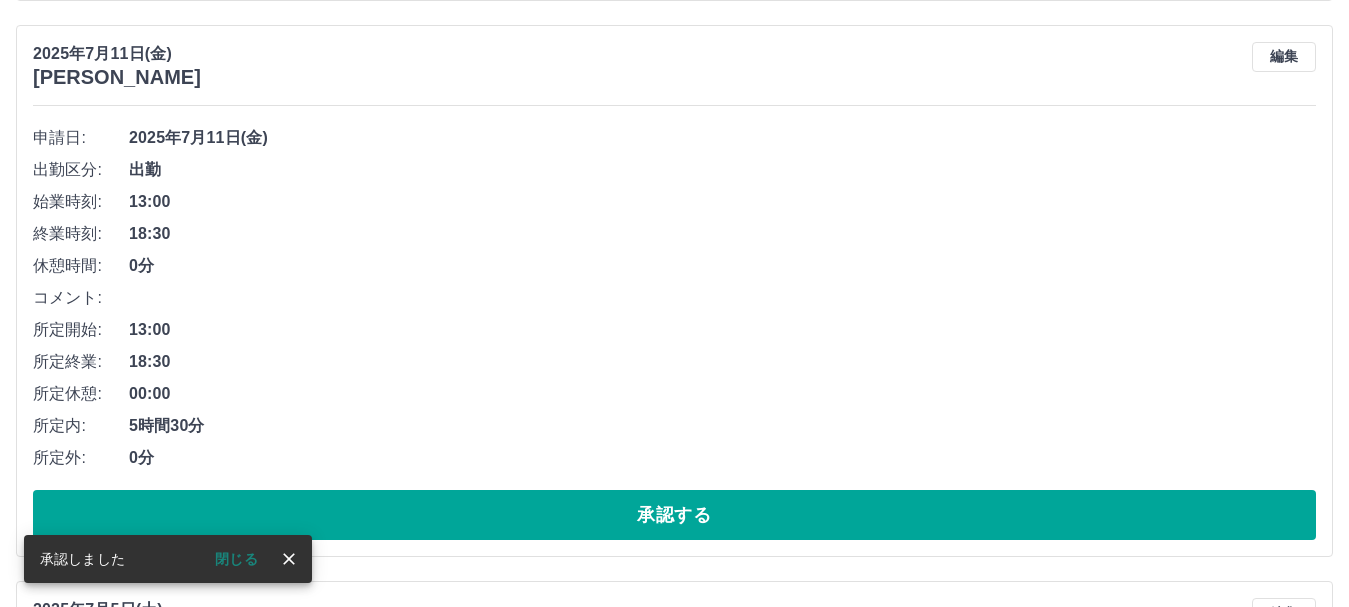 drag, startPoint x: 450, startPoint y: 517, endPoint x: 452, endPoint y: 475, distance: 42.047592 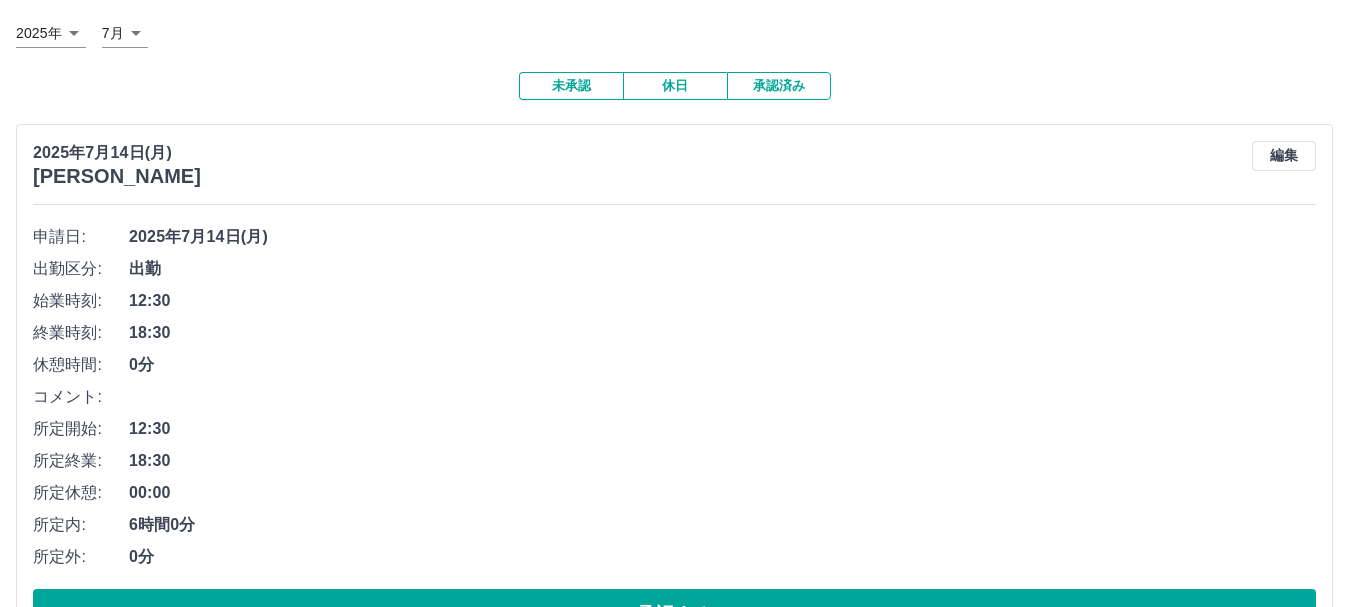 scroll, scrollTop: 0, scrollLeft: 0, axis: both 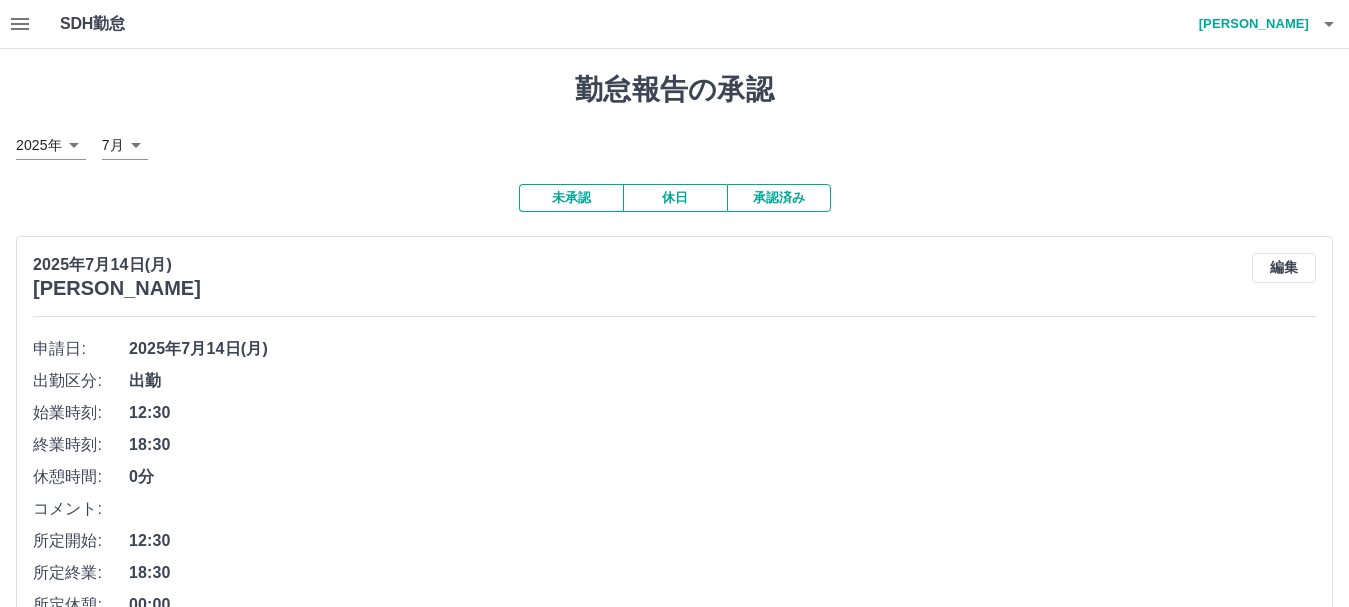 click 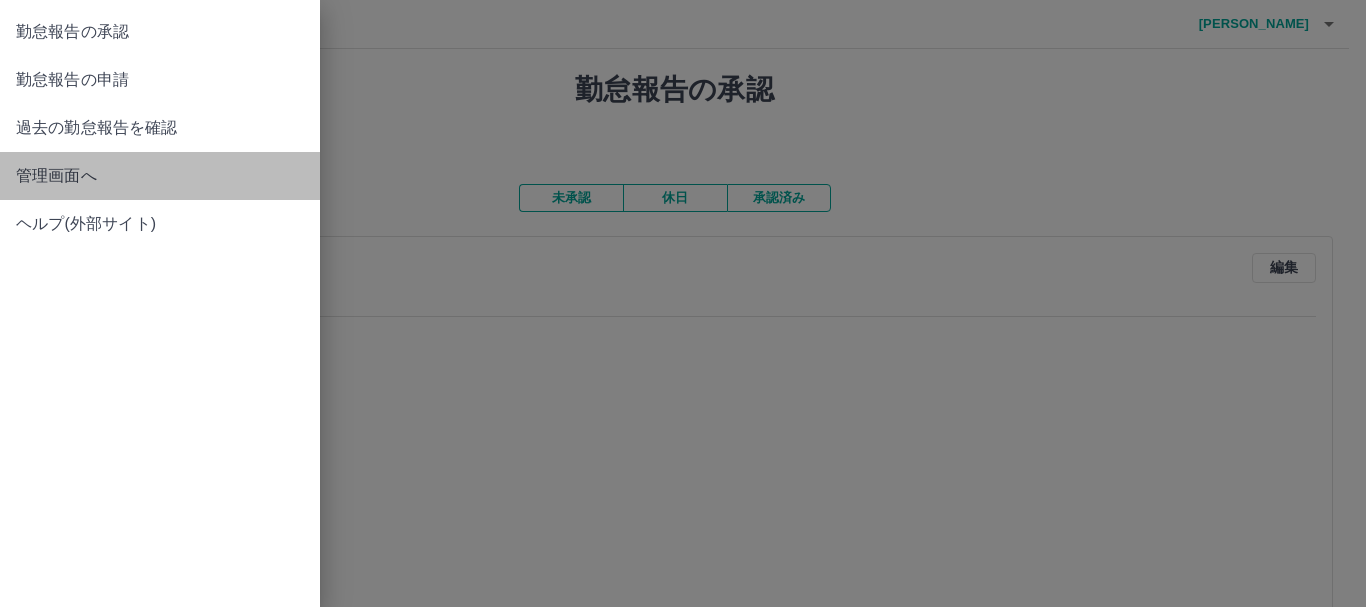 click on "管理画面へ" at bounding box center (160, 176) 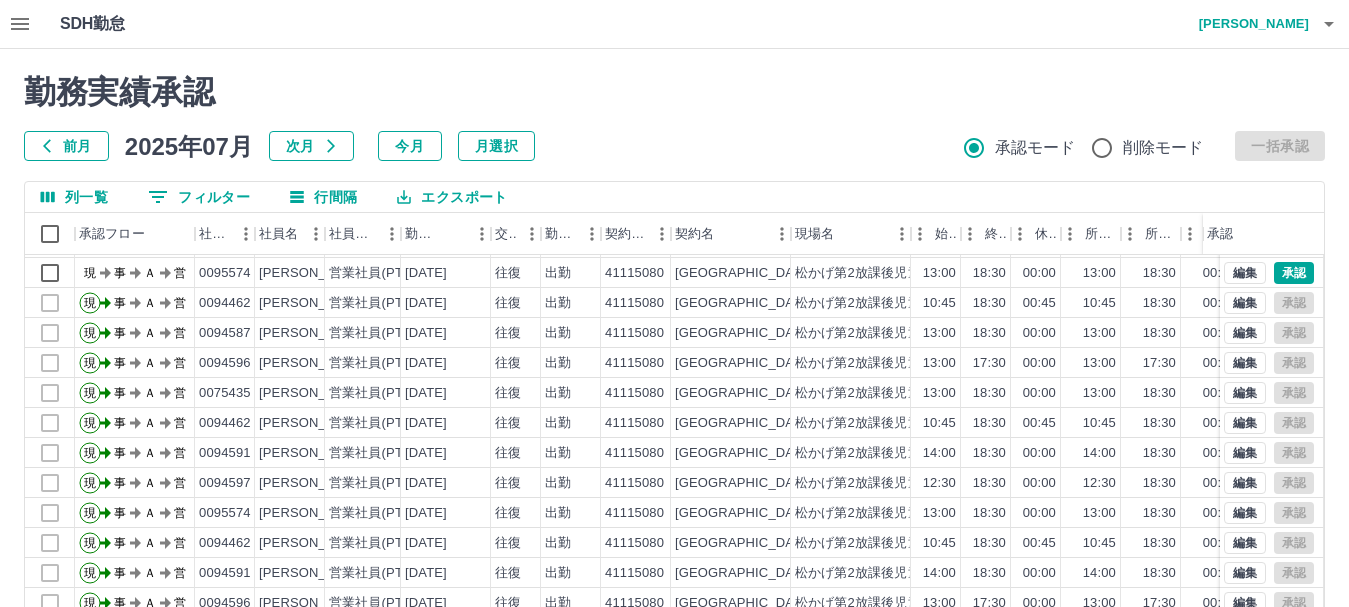 scroll, scrollTop: 104, scrollLeft: 0, axis: vertical 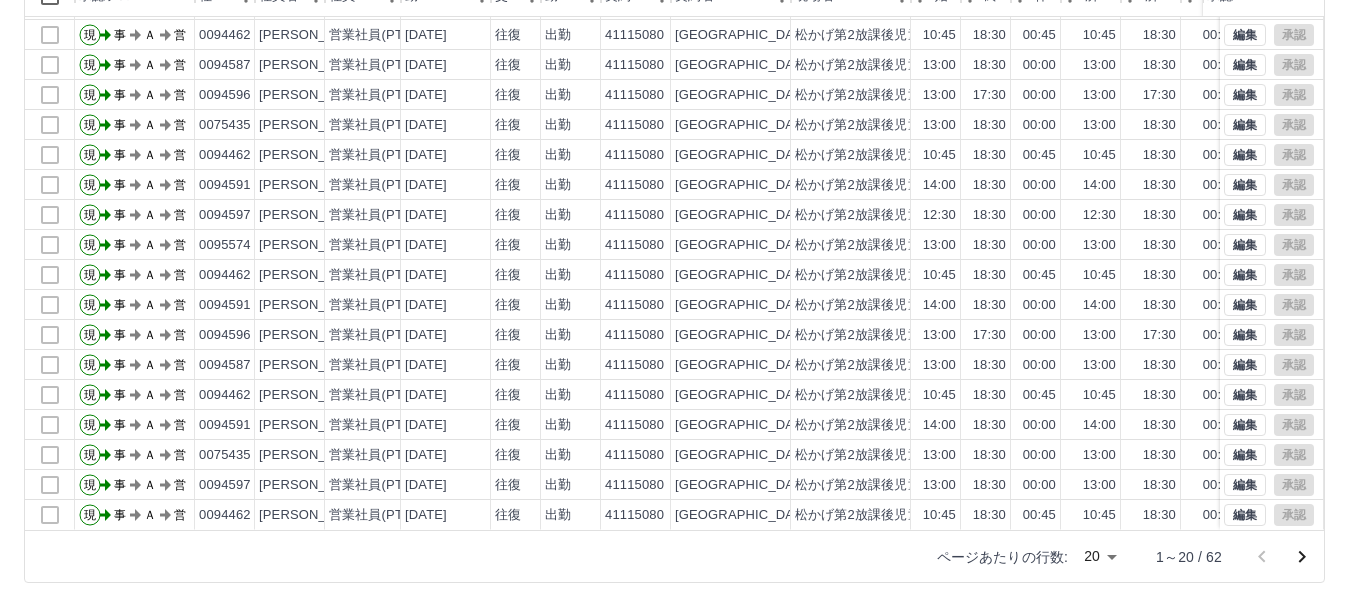 click 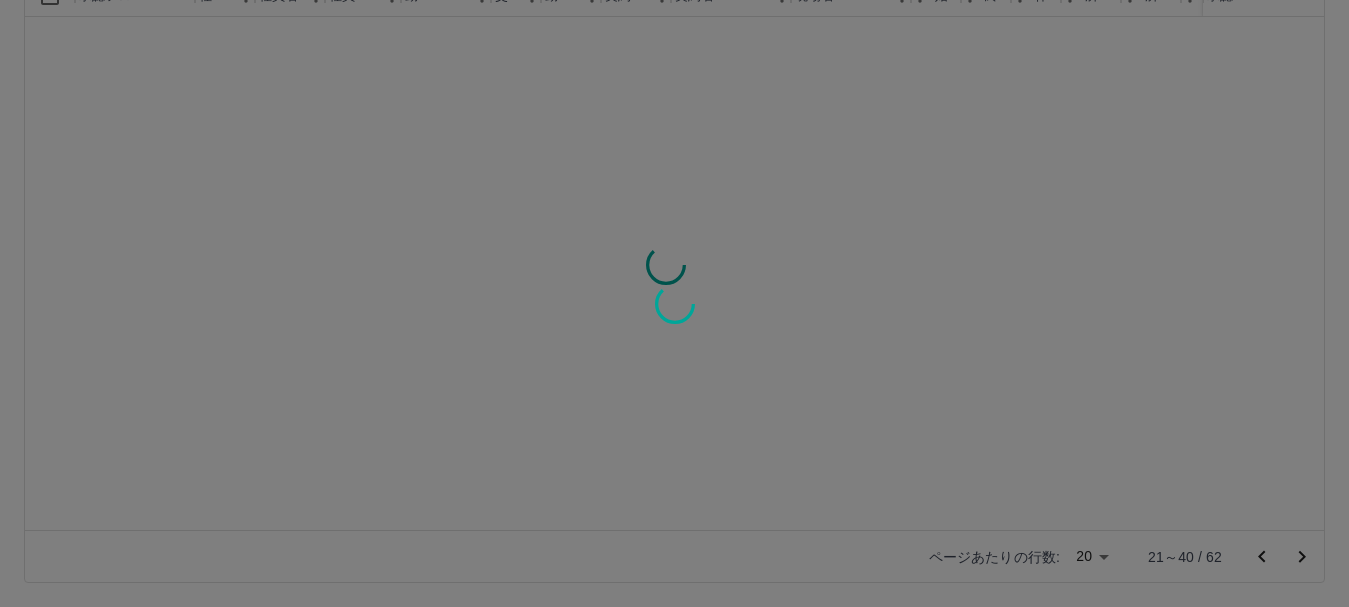 scroll, scrollTop: 0, scrollLeft: 0, axis: both 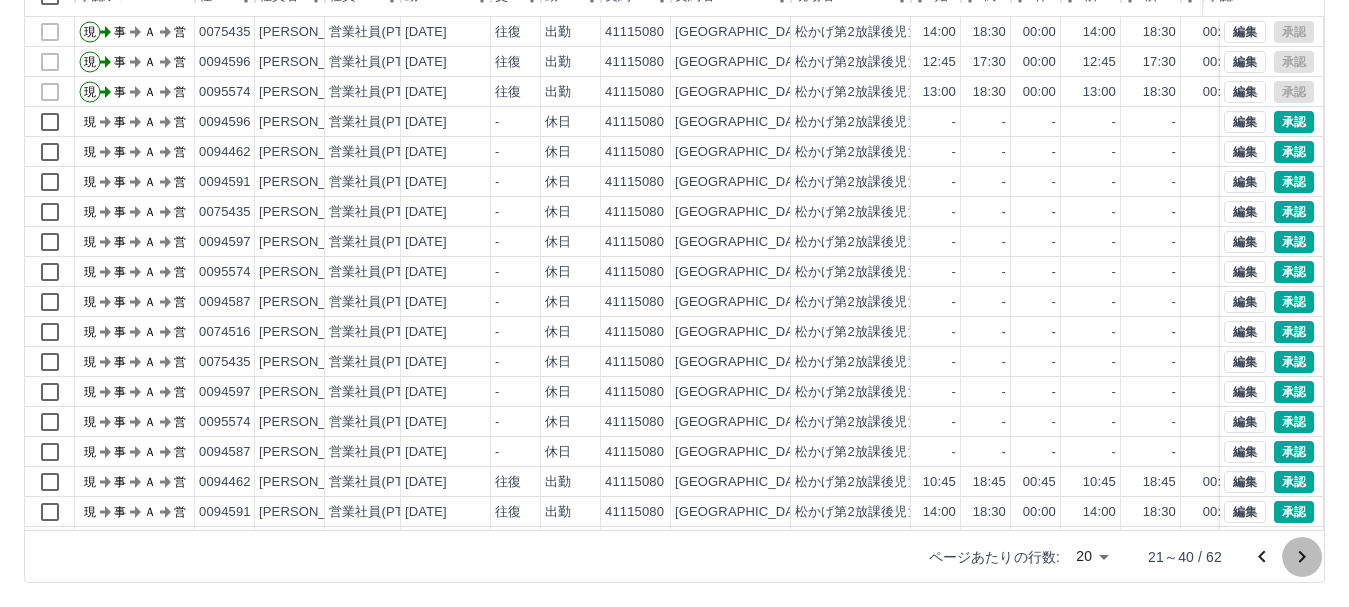 click 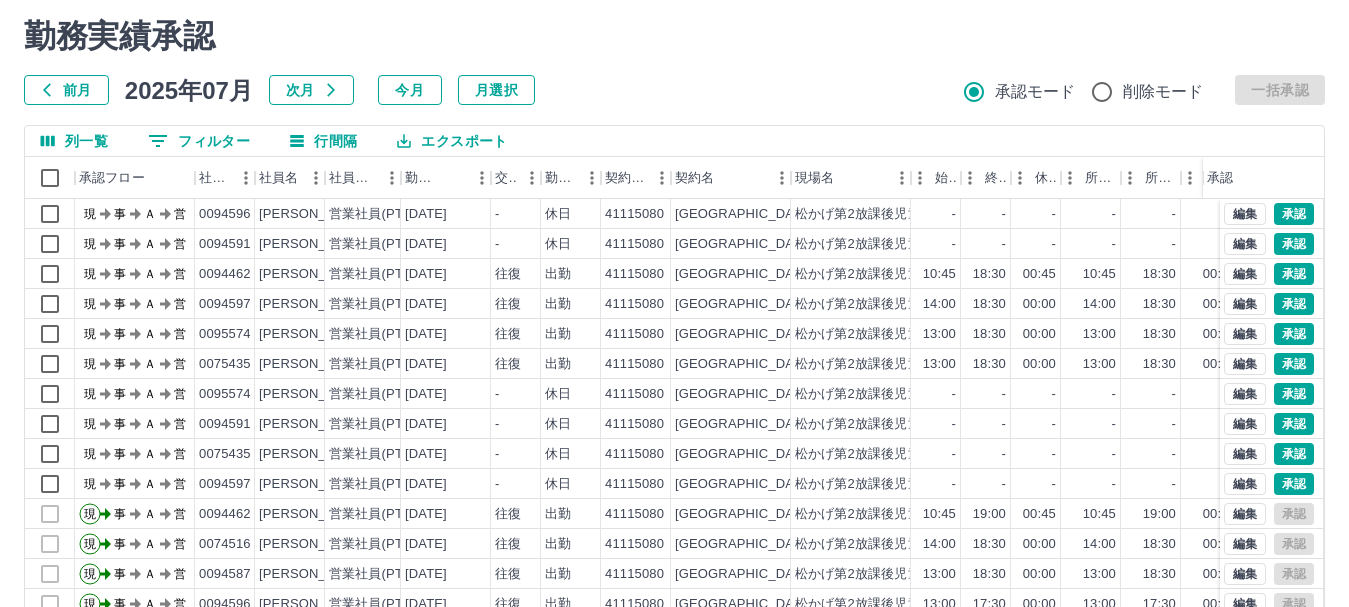 scroll, scrollTop: 0, scrollLeft: 0, axis: both 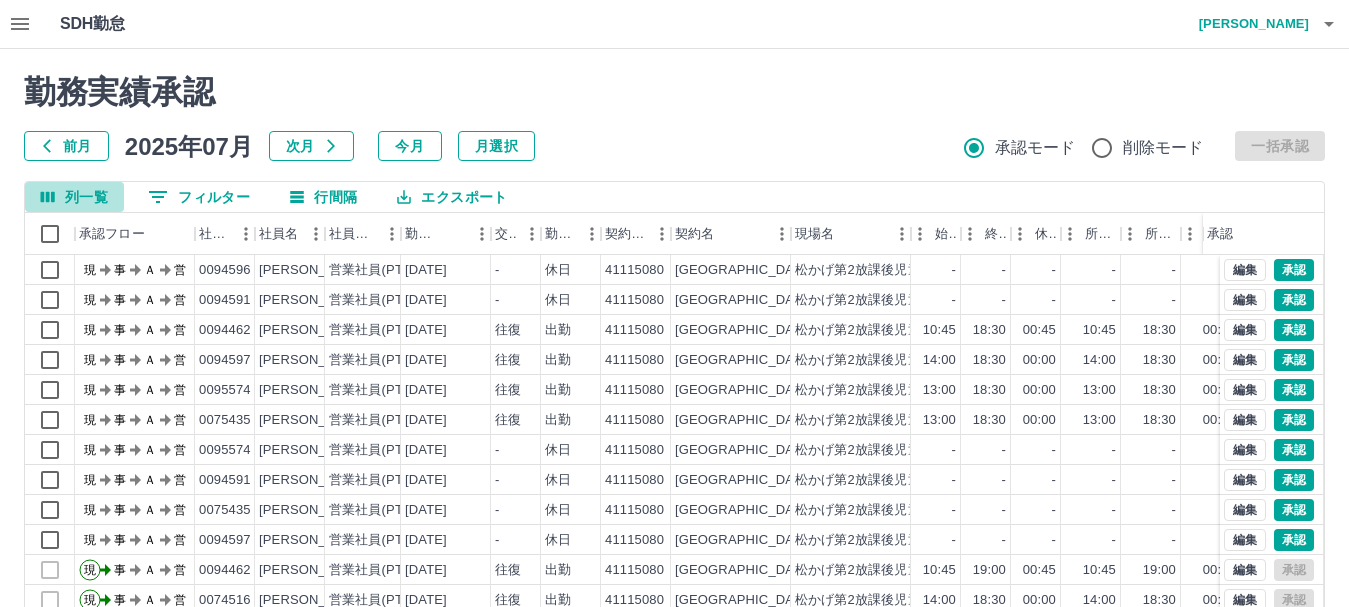 click 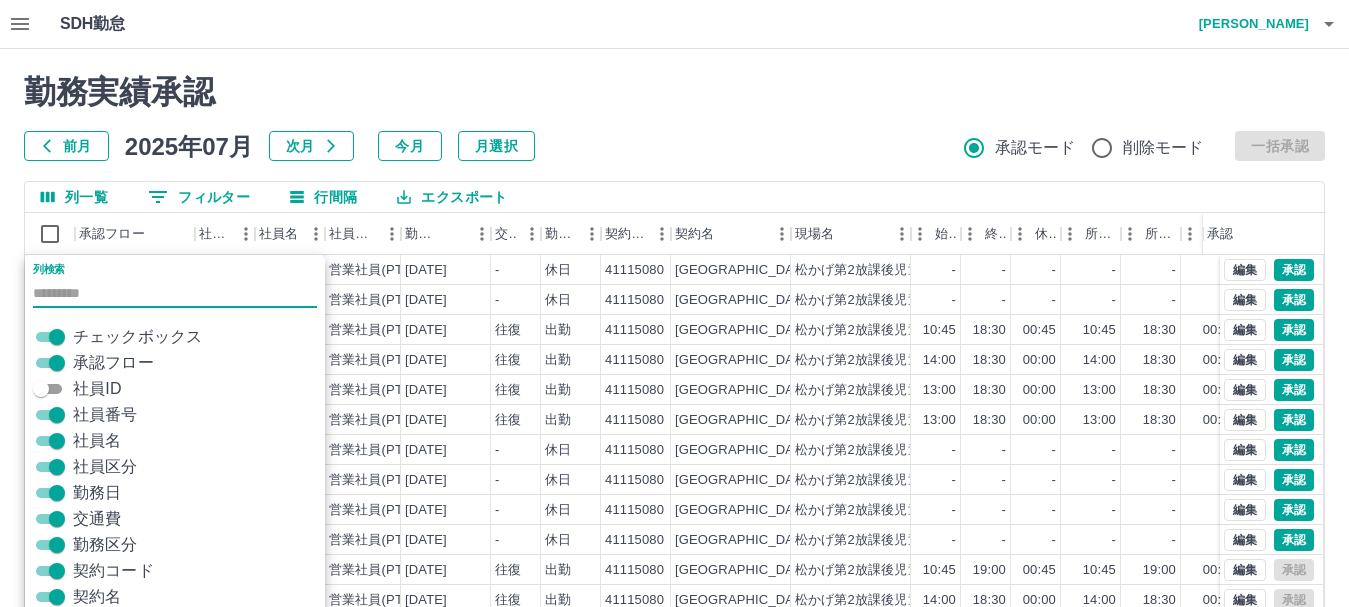 scroll, scrollTop: 98, scrollLeft: 0, axis: vertical 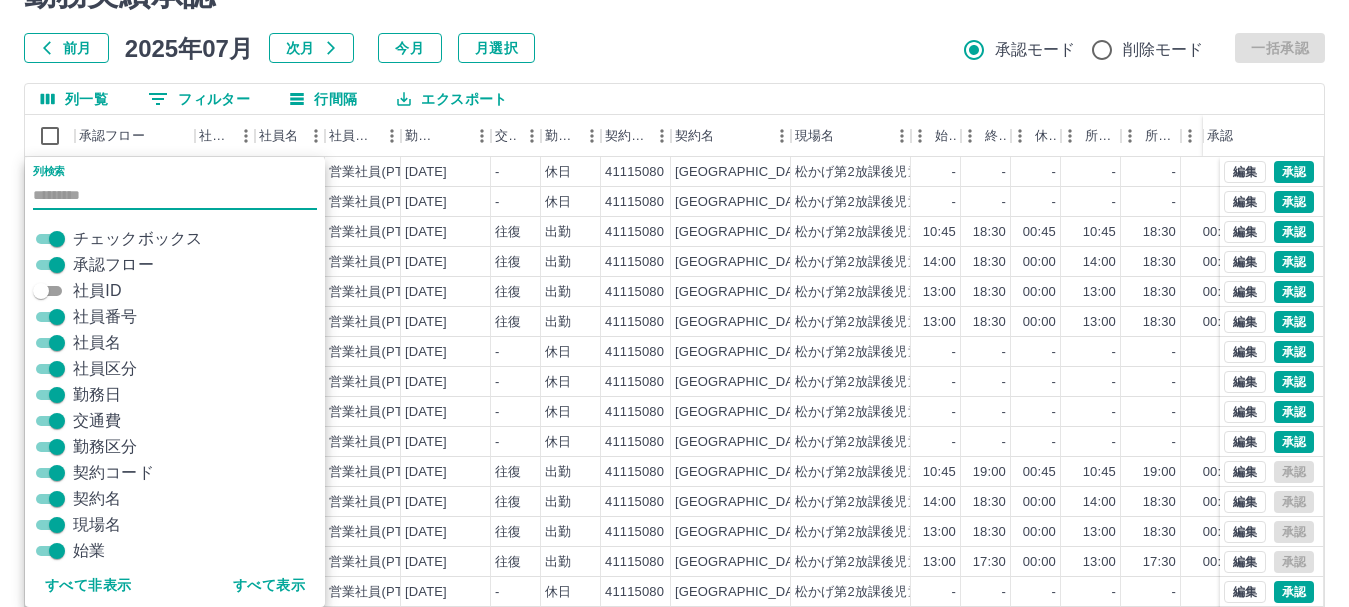 click on "勤務実績承認 前月 2025年07月 次月 今月 月選択 承認モード 削除モード 一括承認" at bounding box center [674, 19] 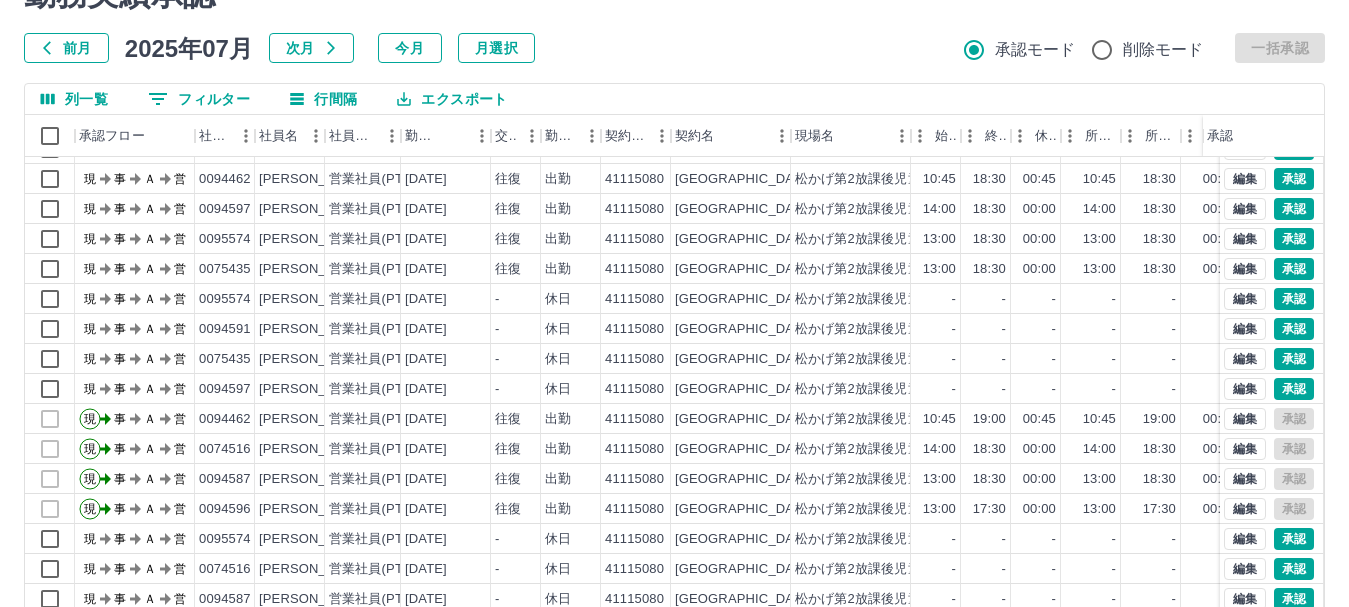 scroll, scrollTop: 104, scrollLeft: 0, axis: vertical 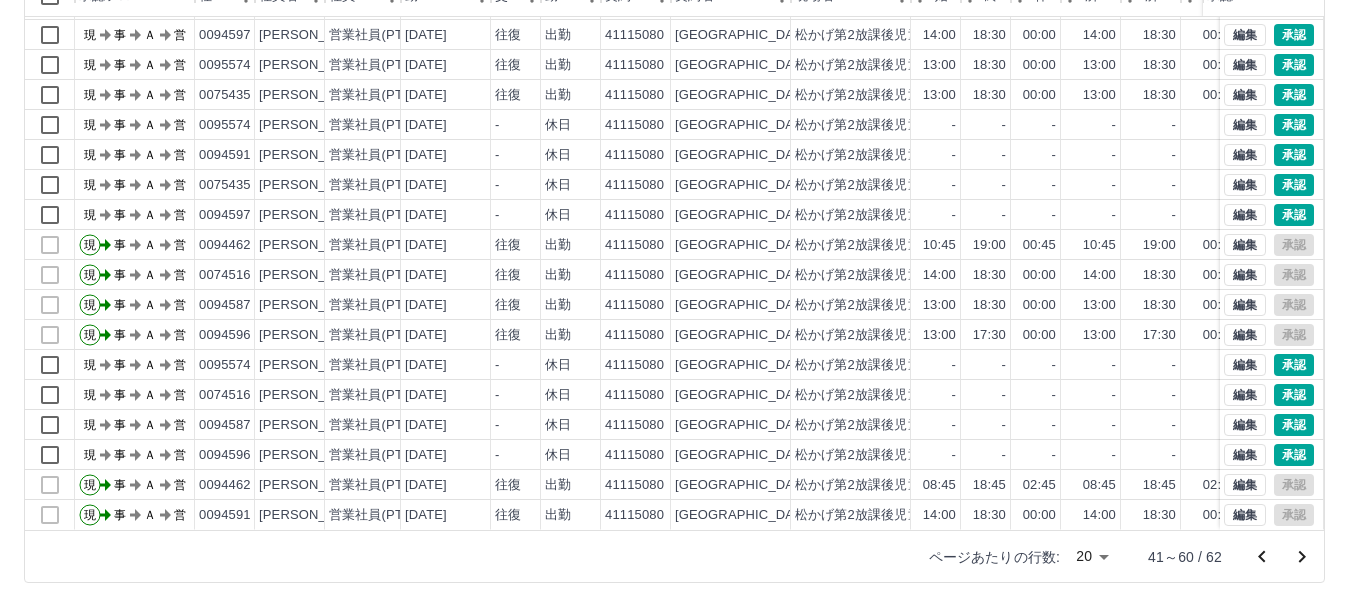 click 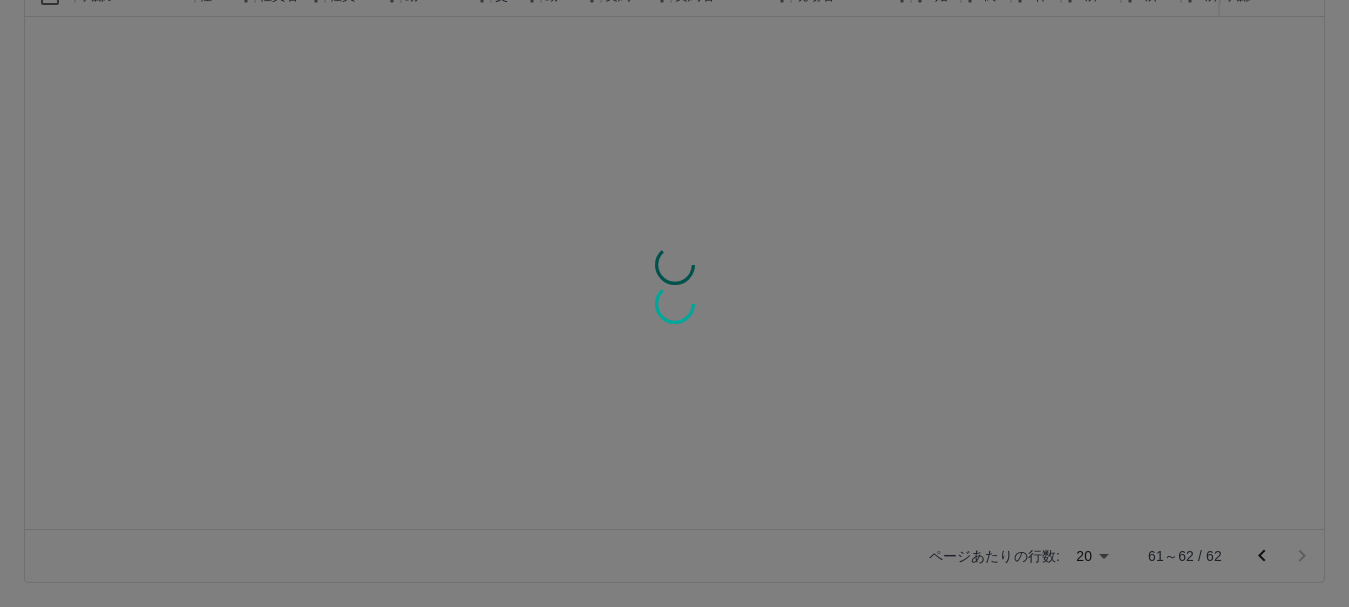 scroll, scrollTop: 0, scrollLeft: 0, axis: both 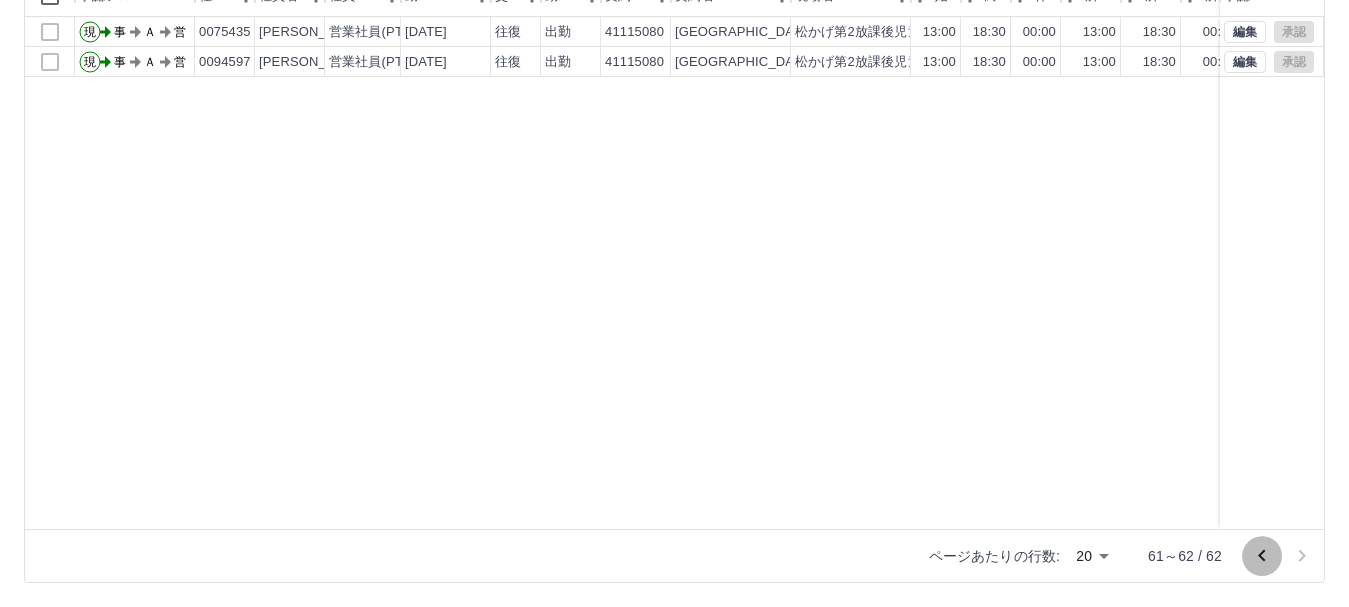 click 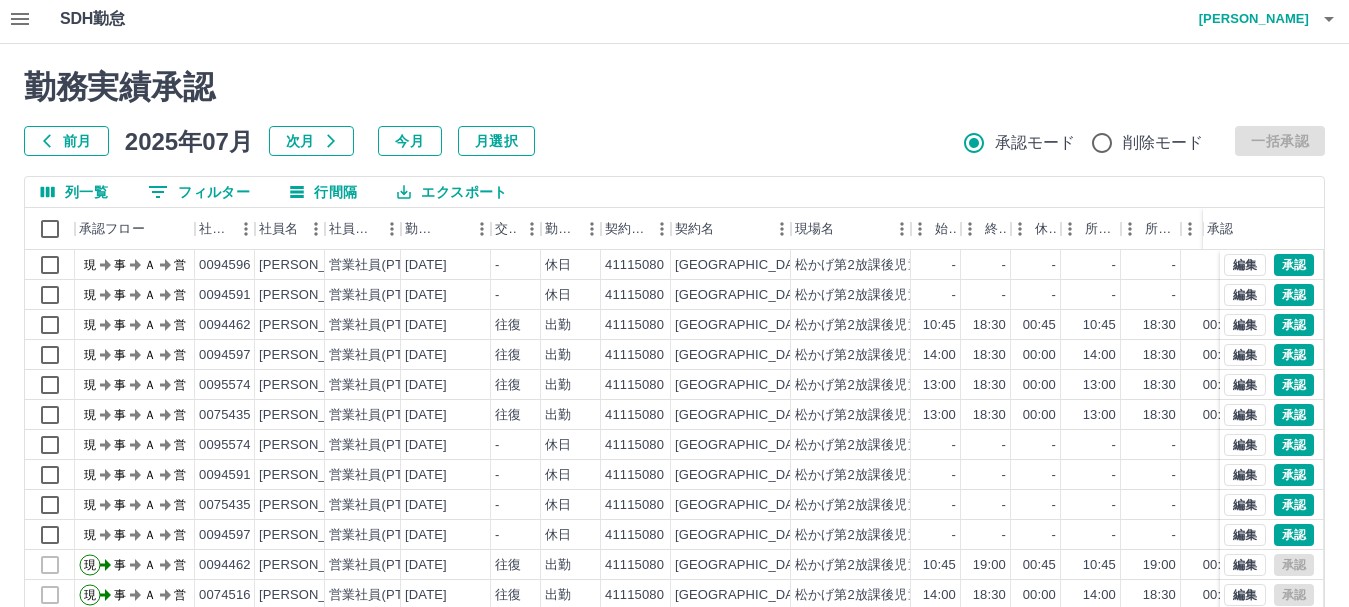 scroll, scrollTop: 0, scrollLeft: 0, axis: both 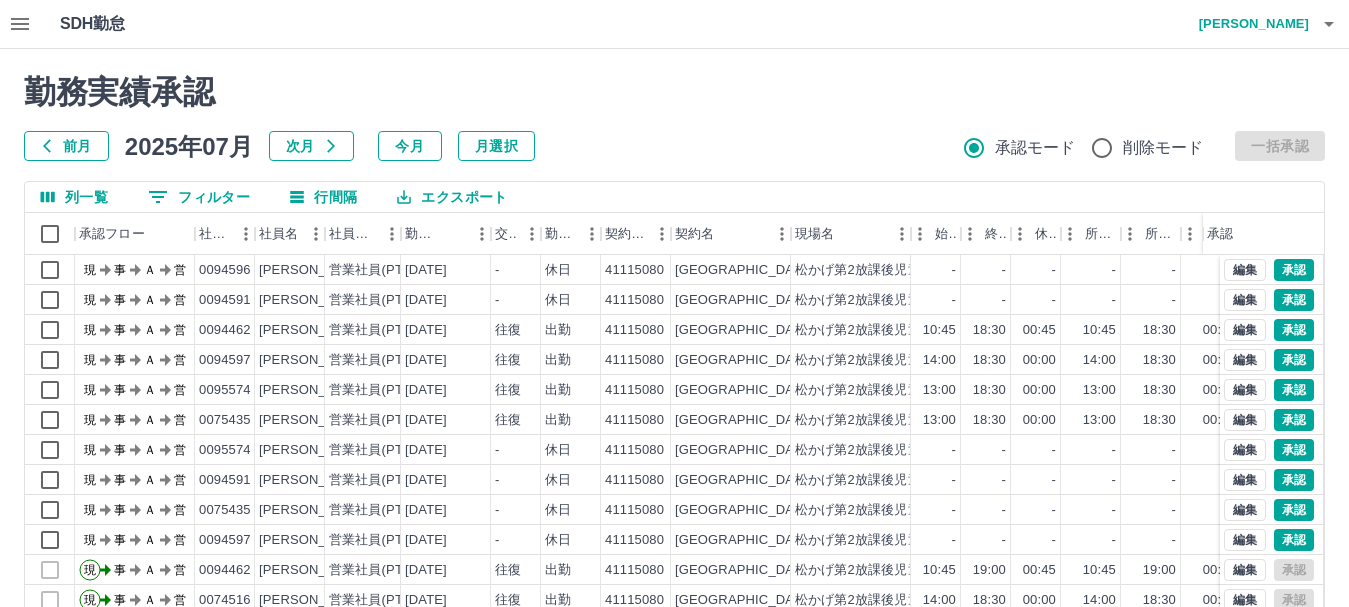 click 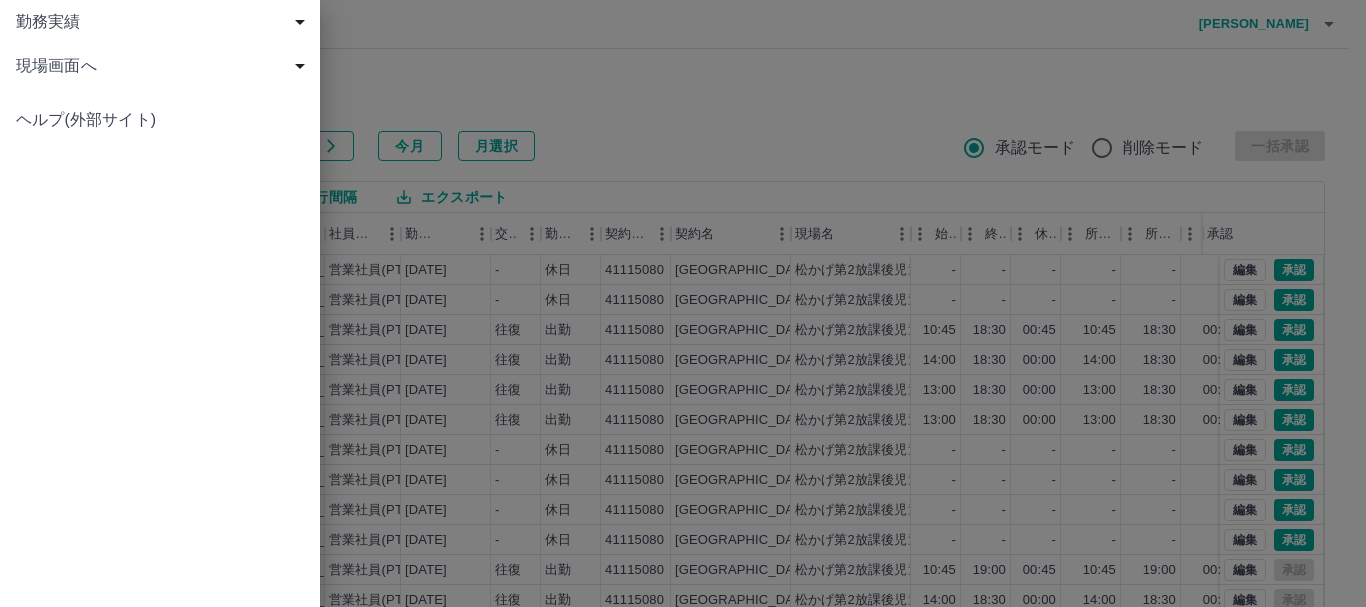 click on "現場画面へ" at bounding box center (164, 66) 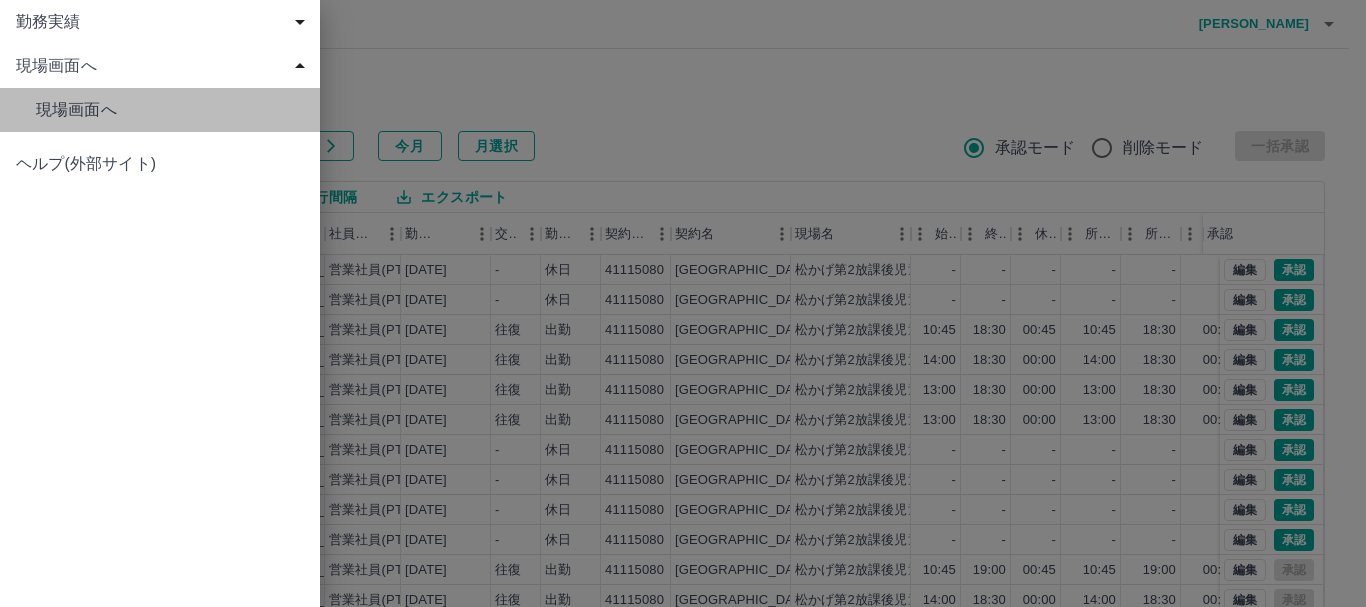 click on "現場画面へ" at bounding box center [170, 110] 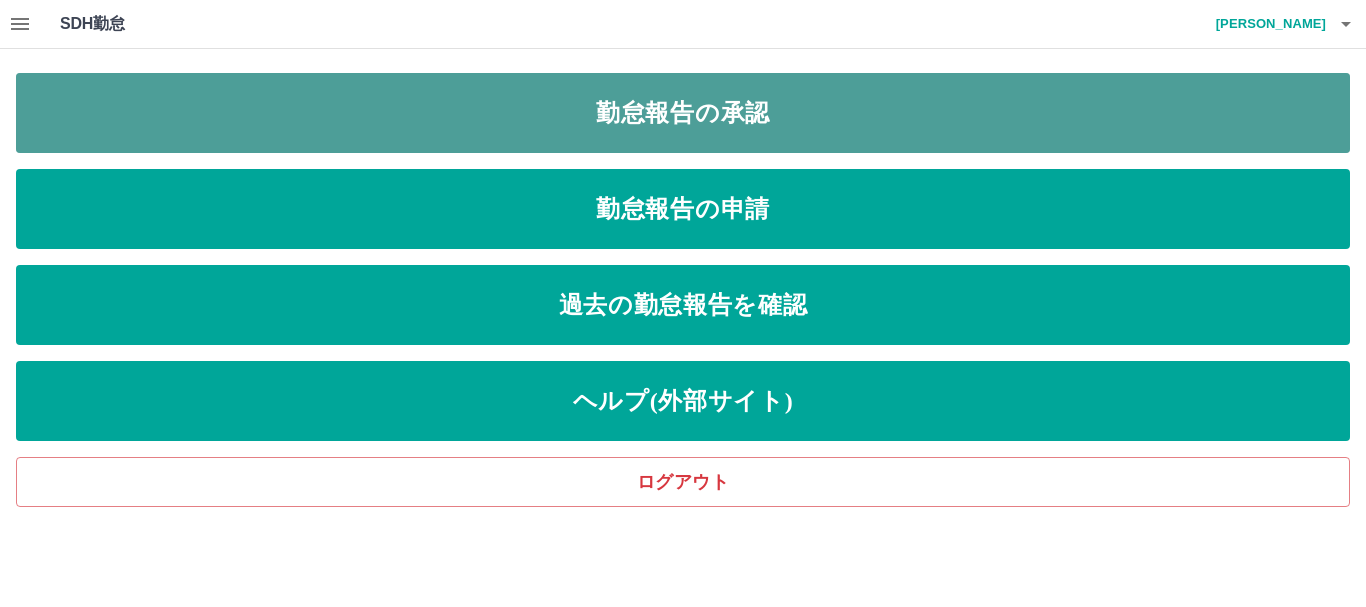 click on "勤怠報告の承認" at bounding box center [683, 113] 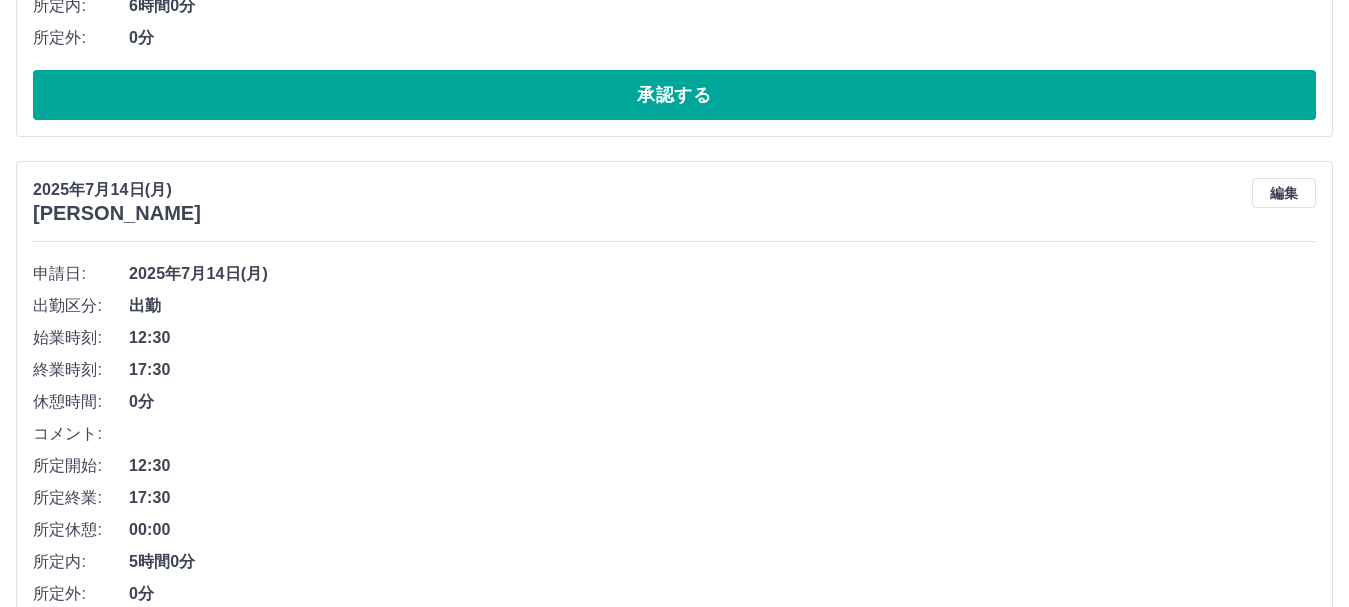 scroll, scrollTop: 1000, scrollLeft: 0, axis: vertical 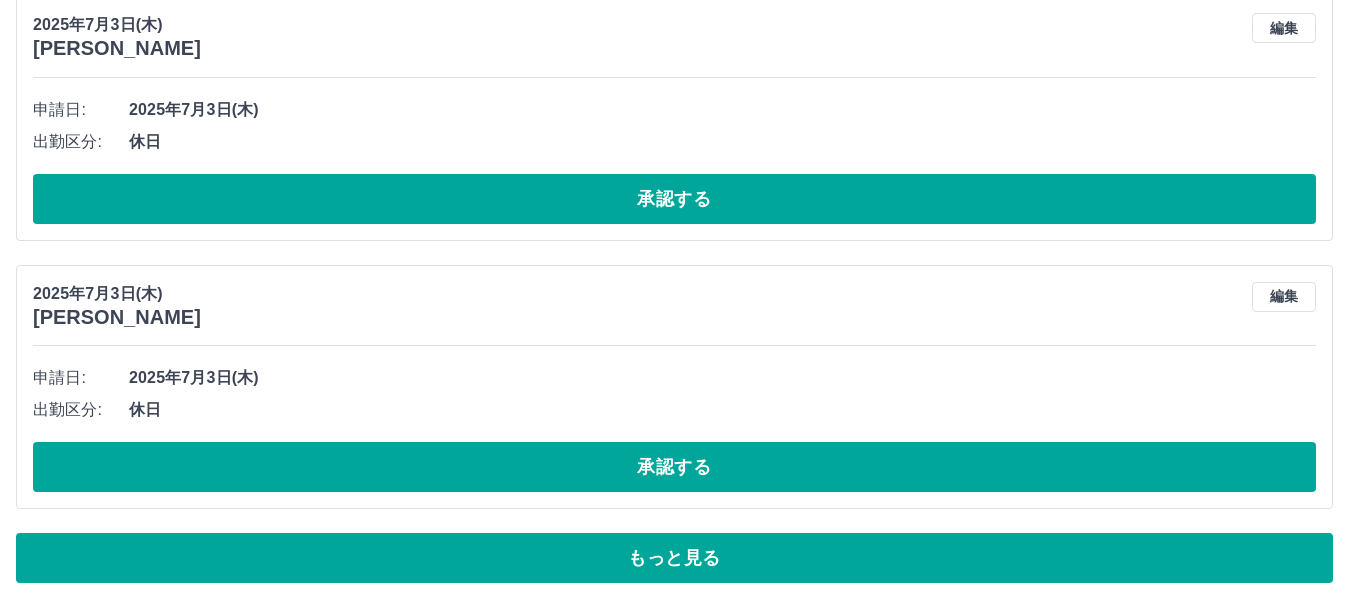 click on "もっと見る" at bounding box center (674, 558) 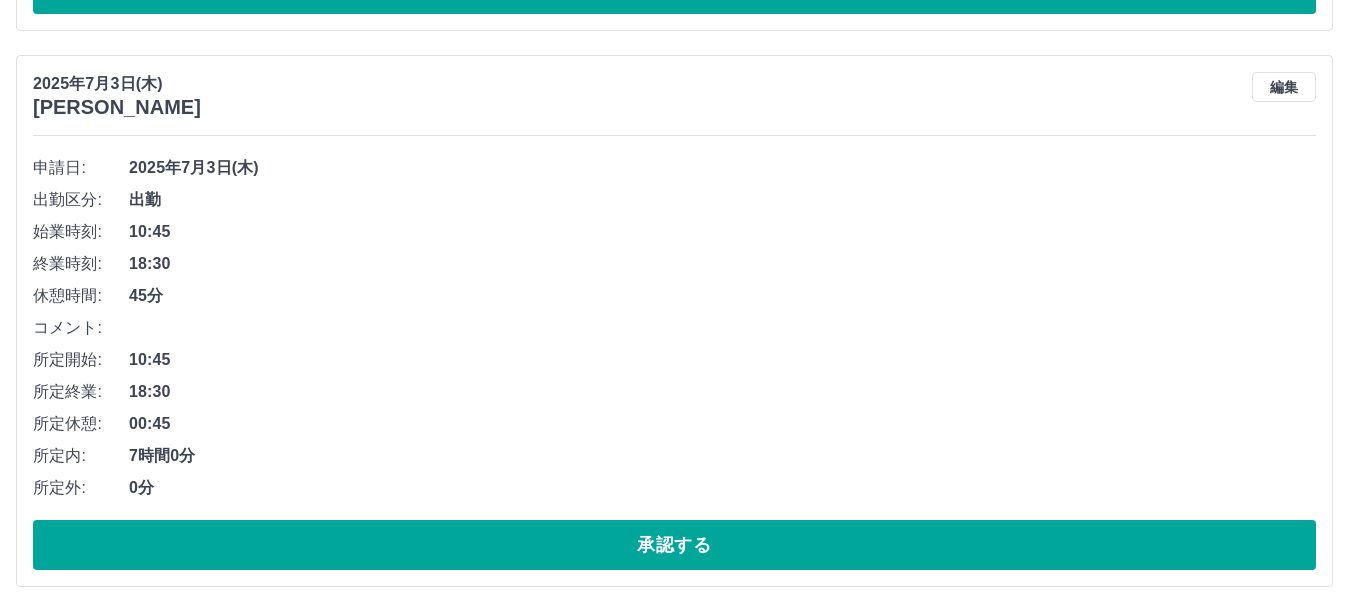 scroll, scrollTop: 9893, scrollLeft: 0, axis: vertical 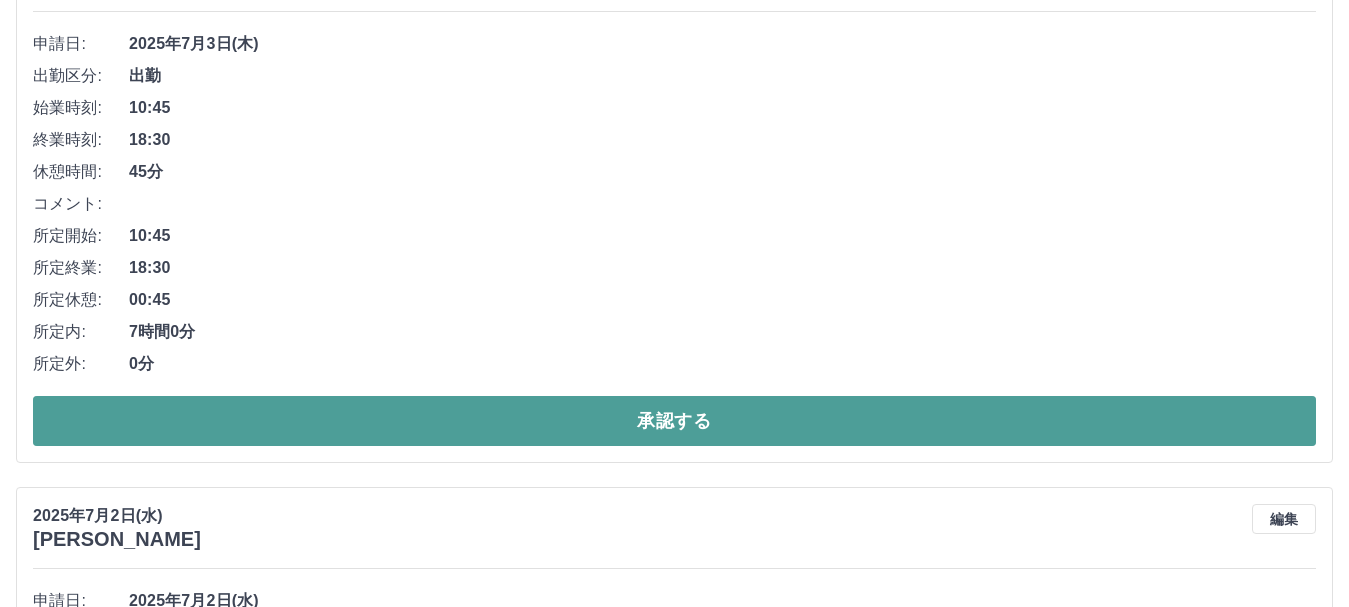 click on "承認する" at bounding box center [674, 421] 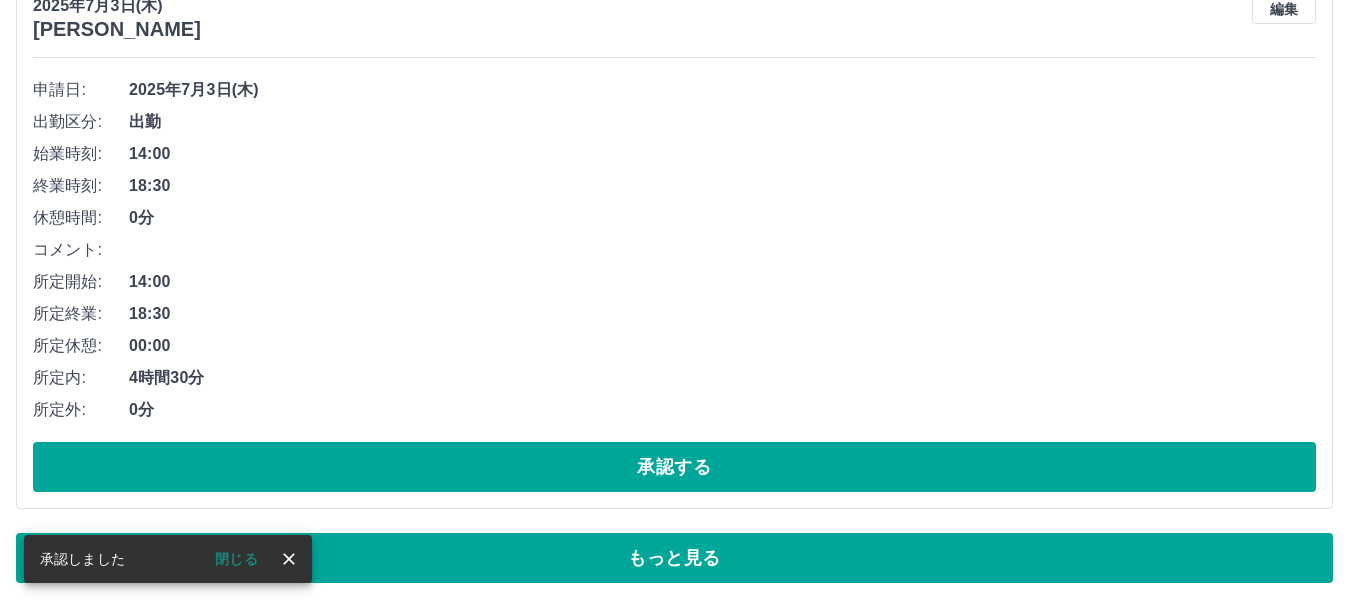 scroll, scrollTop: 9849, scrollLeft: 0, axis: vertical 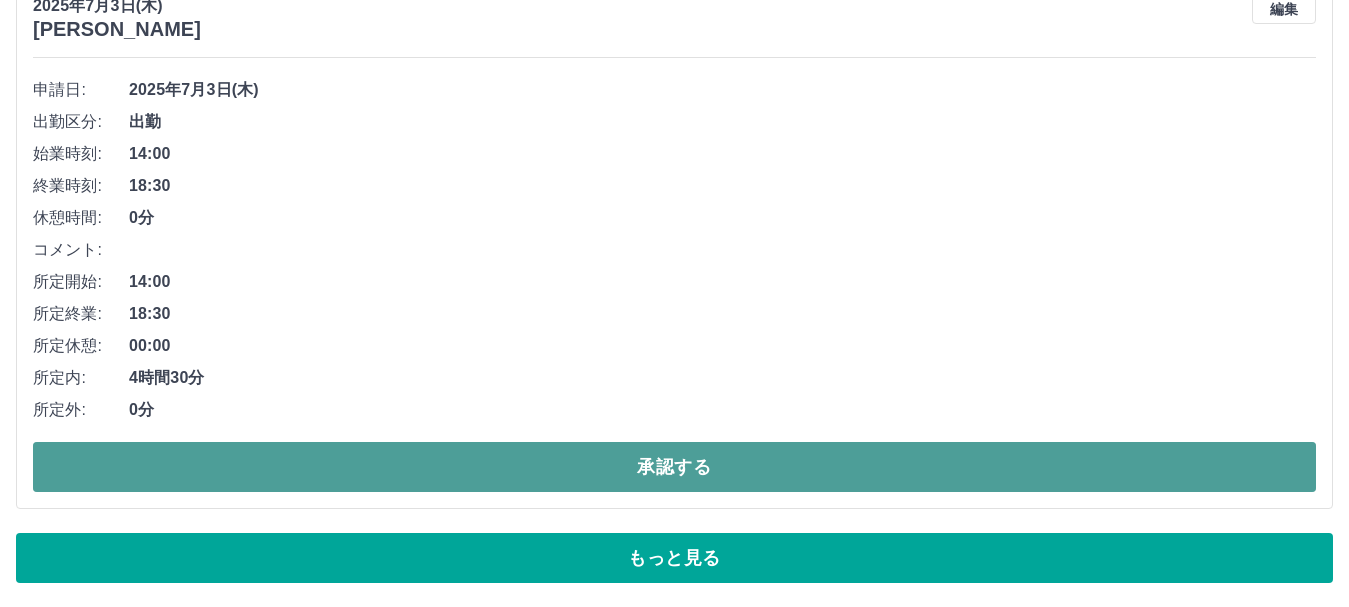 click on "承認する" at bounding box center [674, 467] 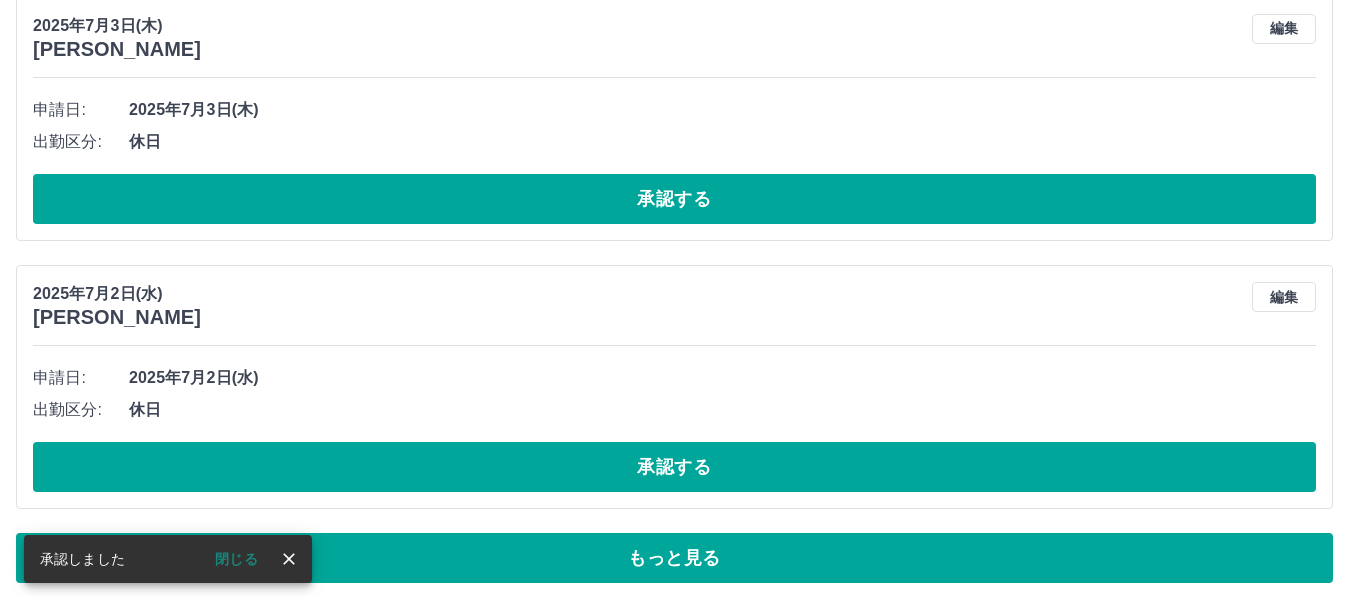 scroll, scrollTop: 9561, scrollLeft: 0, axis: vertical 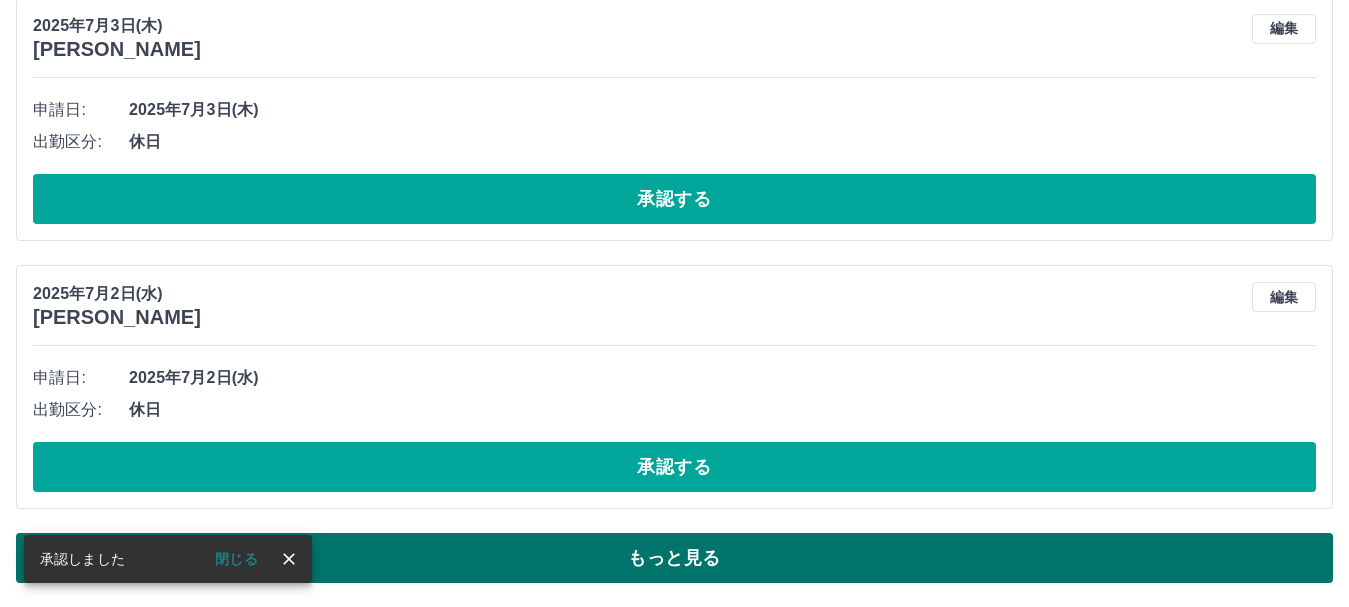 click on "もっと見る" at bounding box center (674, 558) 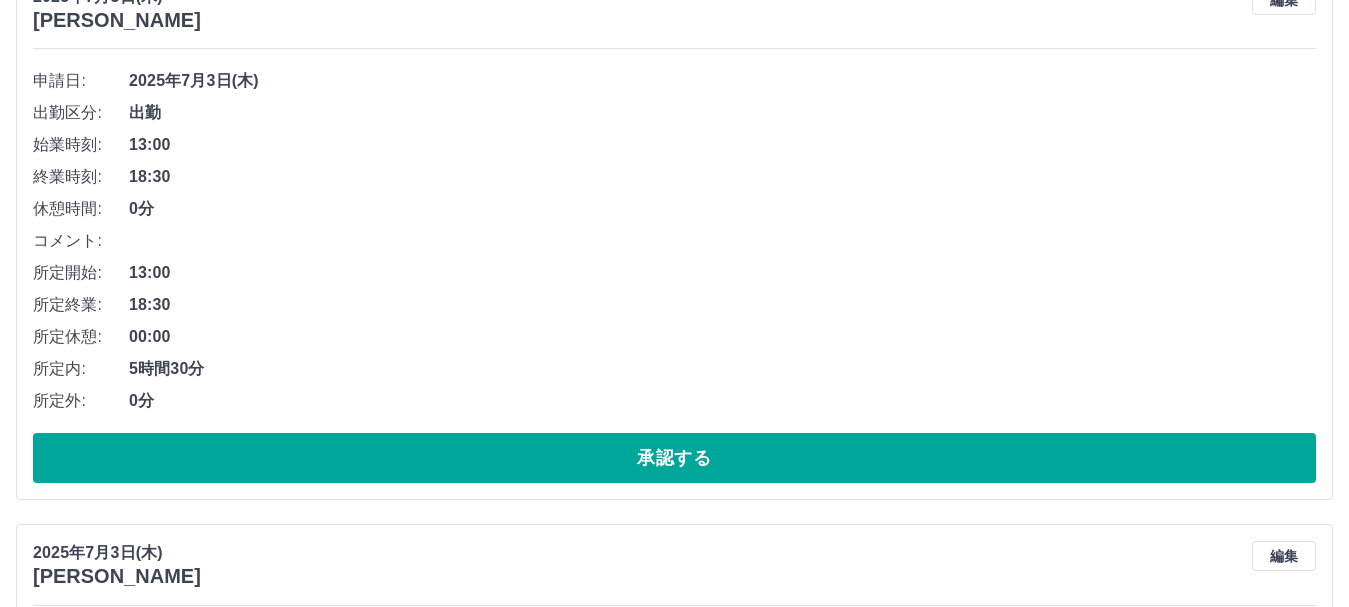 scroll, scrollTop: 8766, scrollLeft: 0, axis: vertical 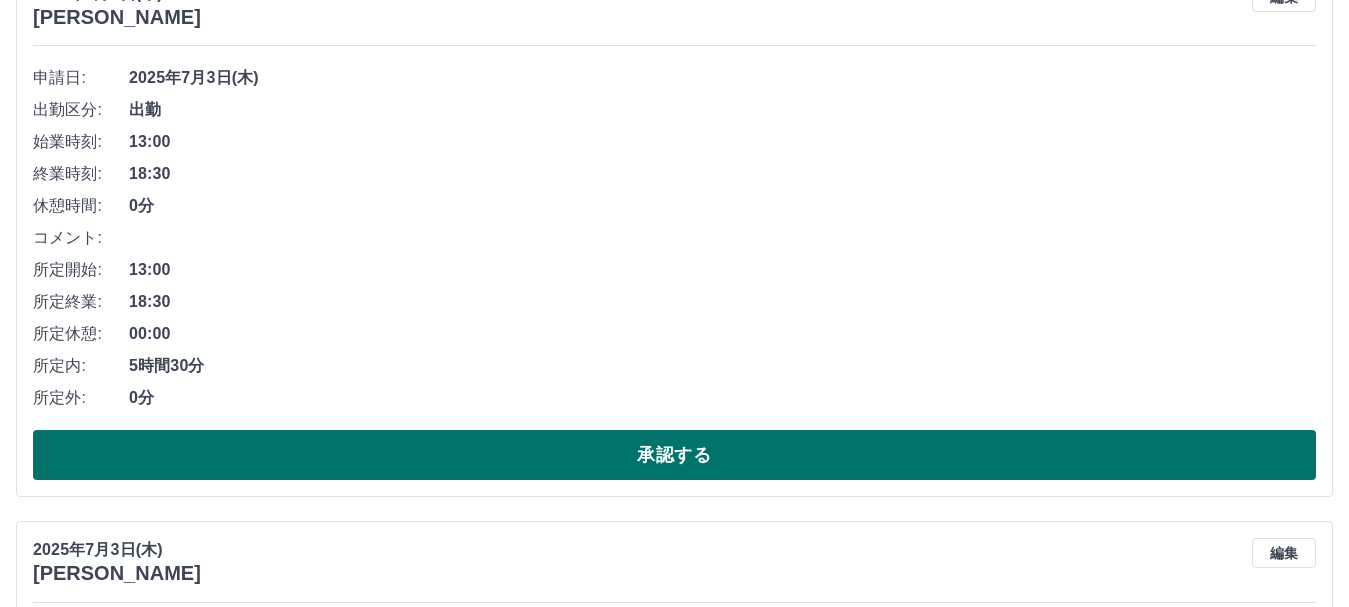 click on "承認する" at bounding box center [674, 455] 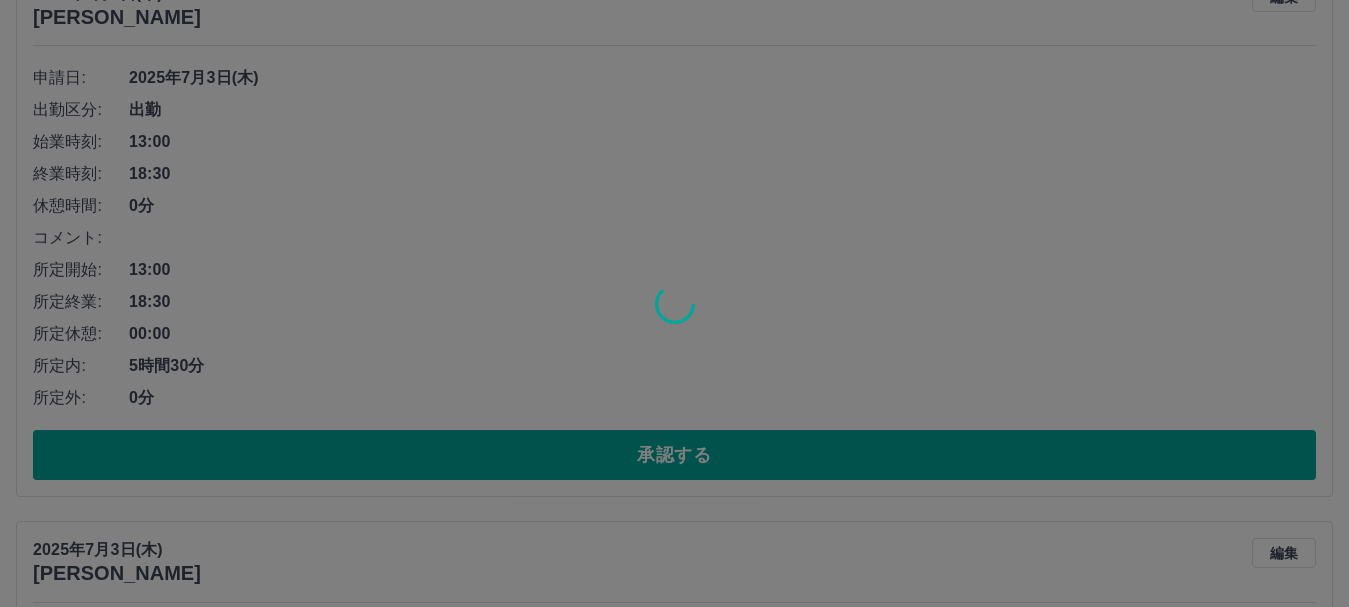 scroll, scrollTop: 8210, scrollLeft: 0, axis: vertical 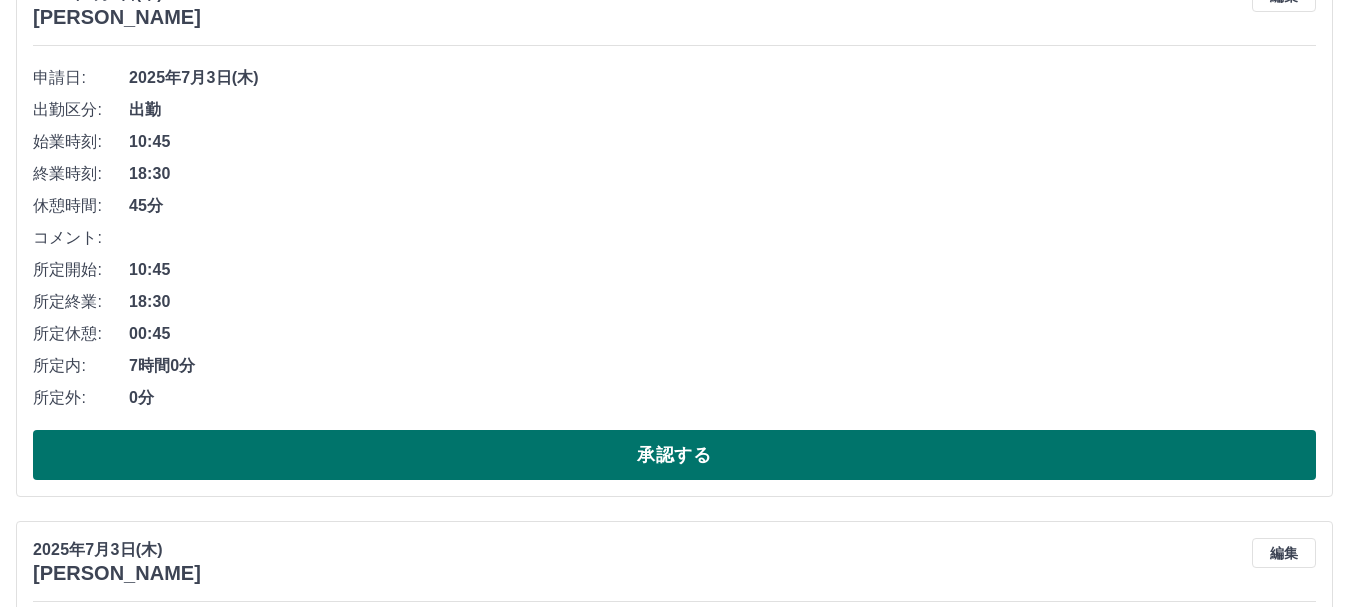 click on "承認する" at bounding box center [674, 455] 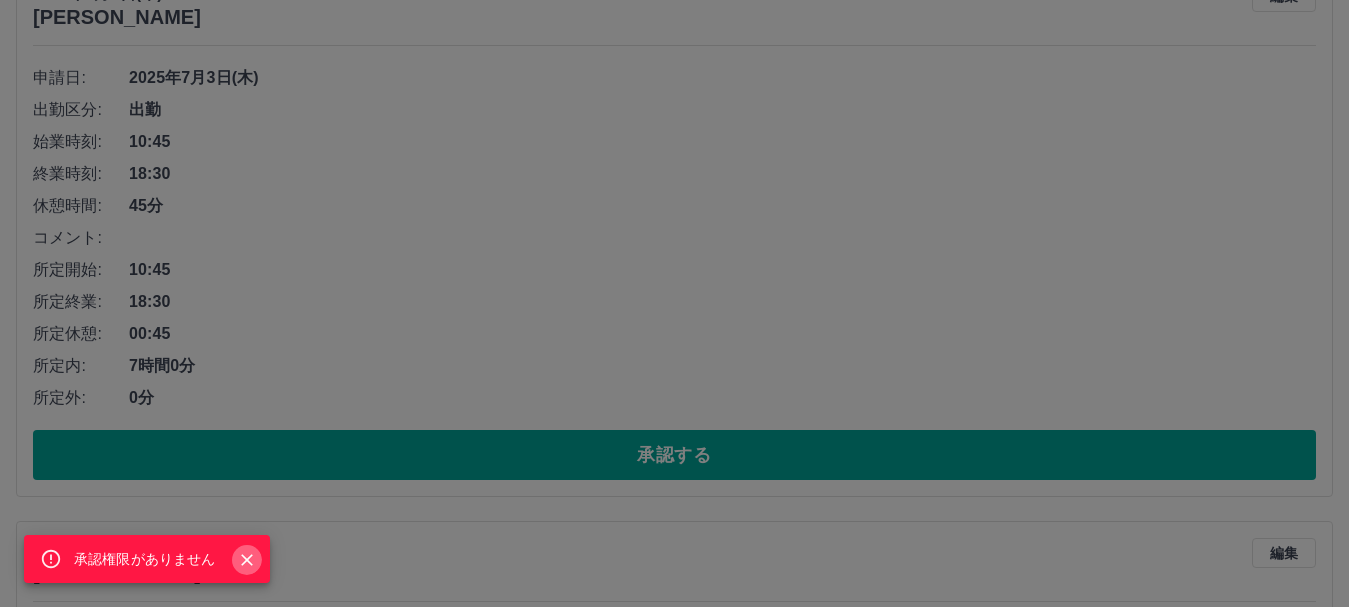 click 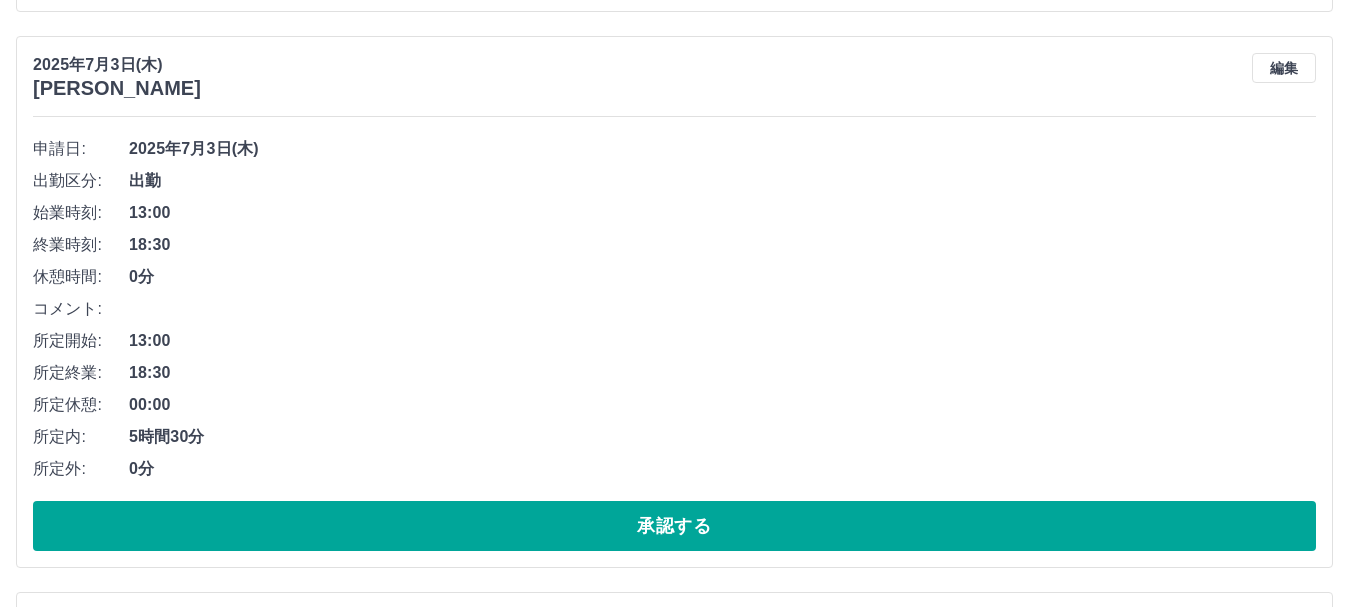 scroll, scrollTop: 7310, scrollLeft: 0, axis: vertical 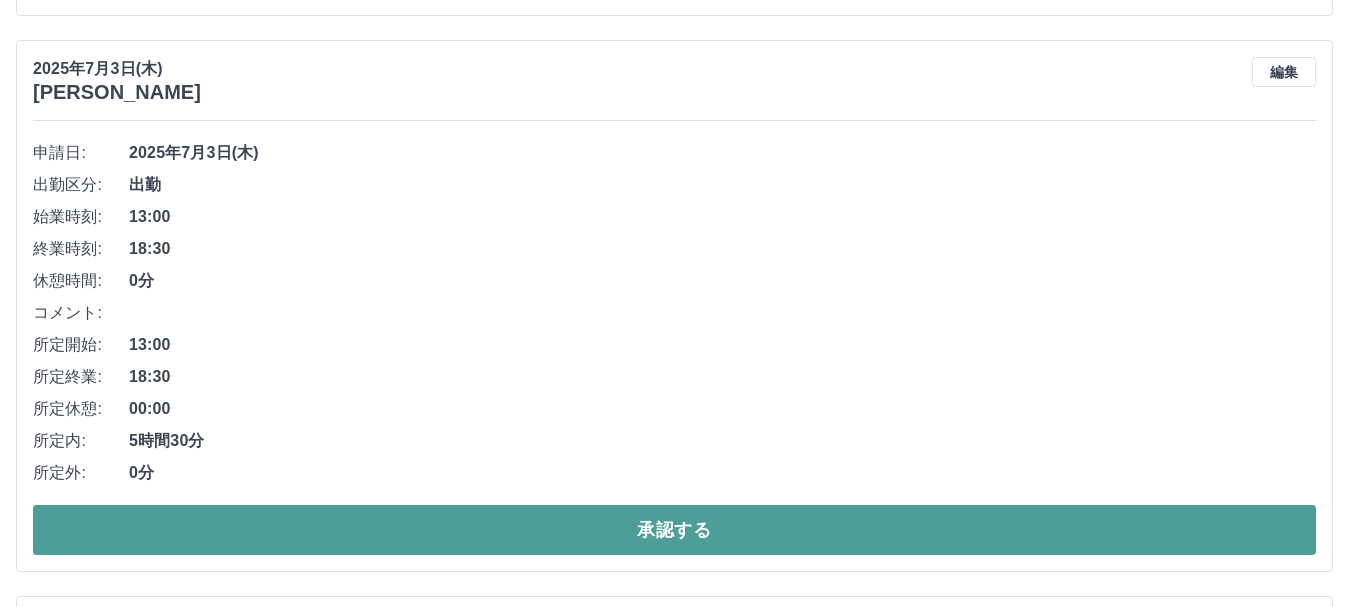 click on "承認する" at bounding box center [674, 530] 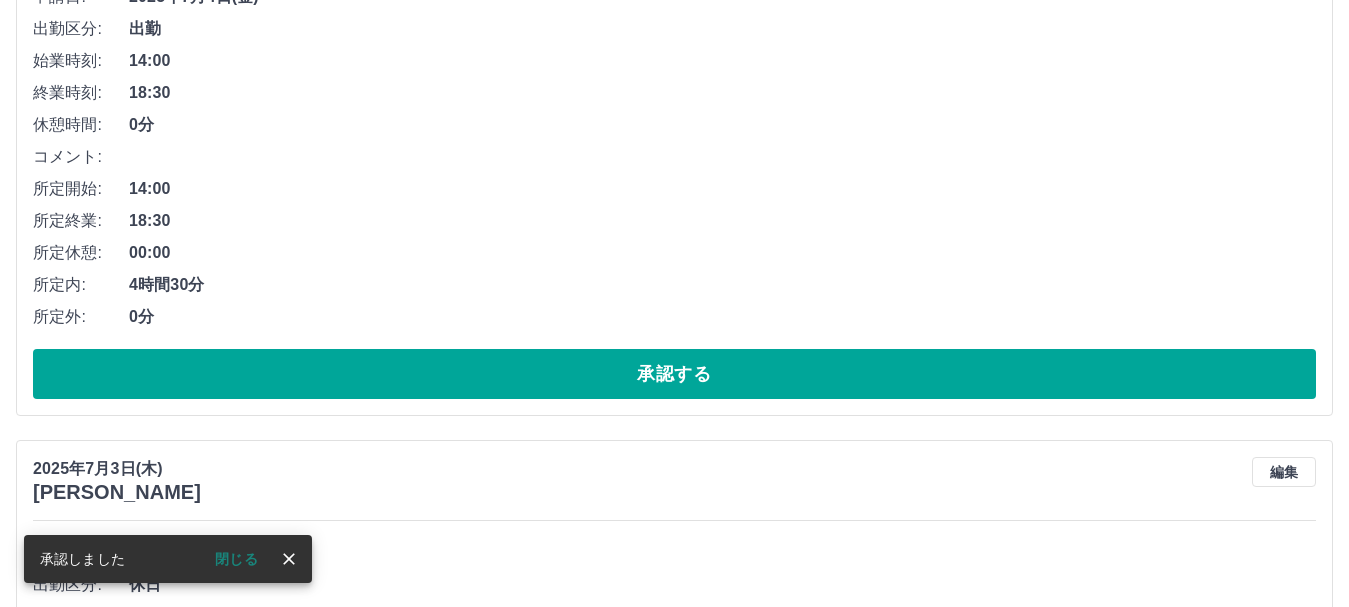 scroll, scrollTop: 6810, scrollLeft: 0, axis: vertical 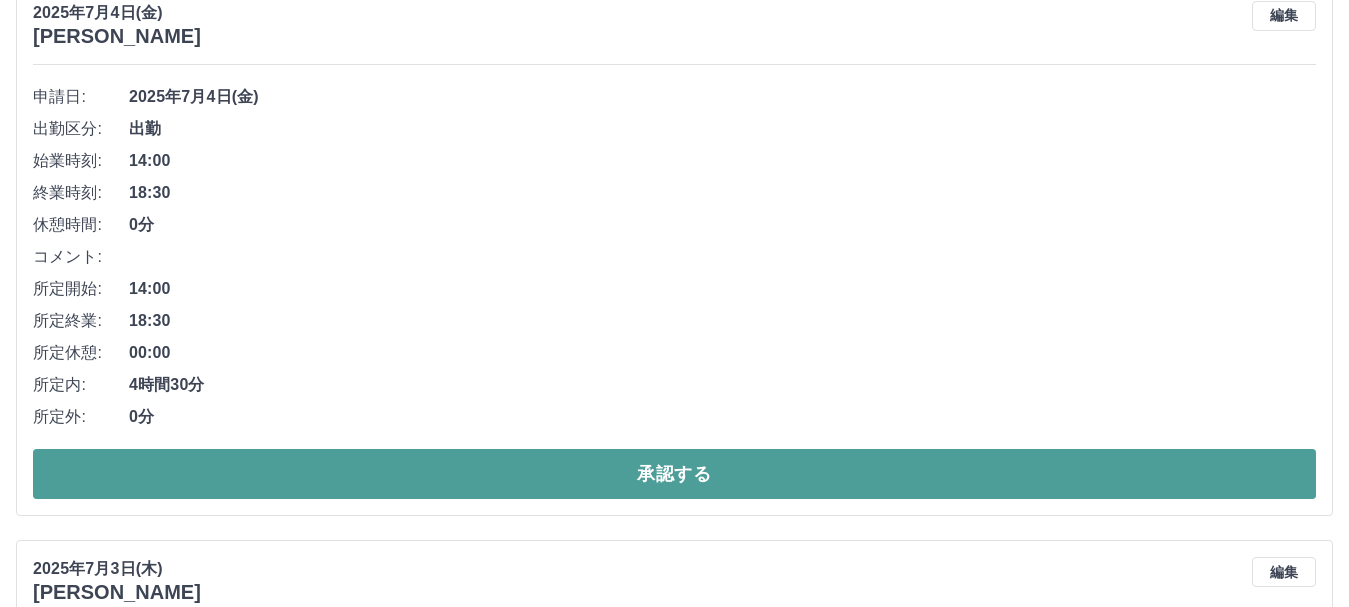 click on "承認する" at bounding box center [674, 474] 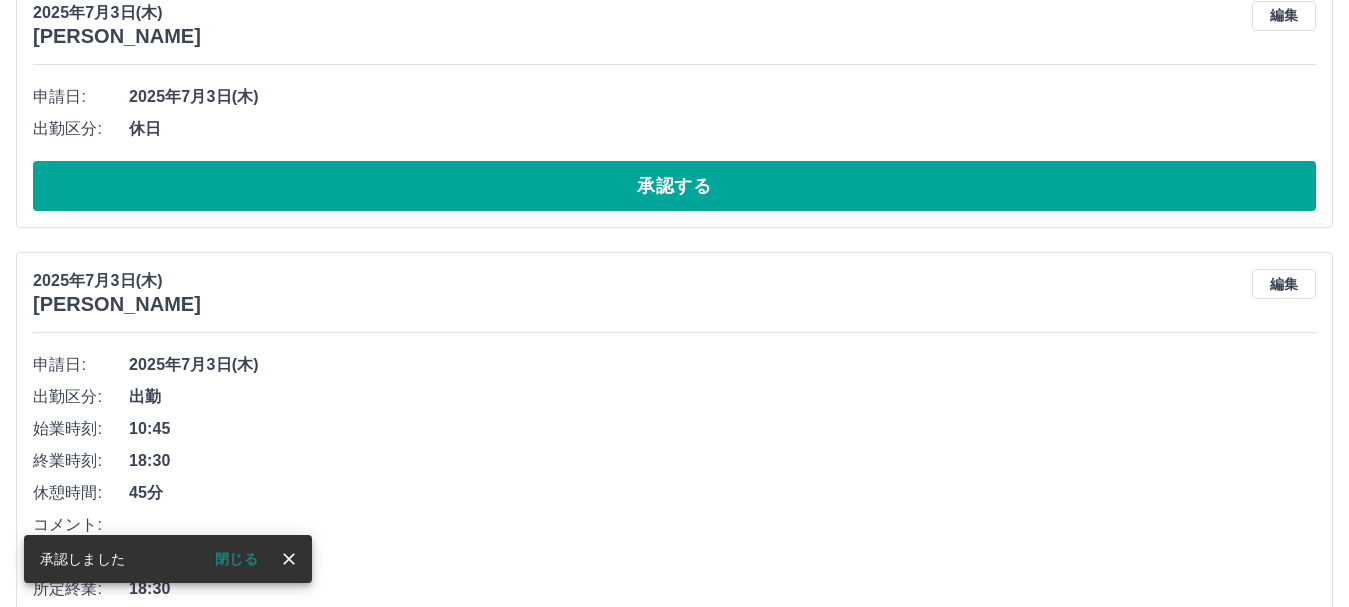 scroll, scrollTop: 6254, scrollLeft: 0, axis: vertical 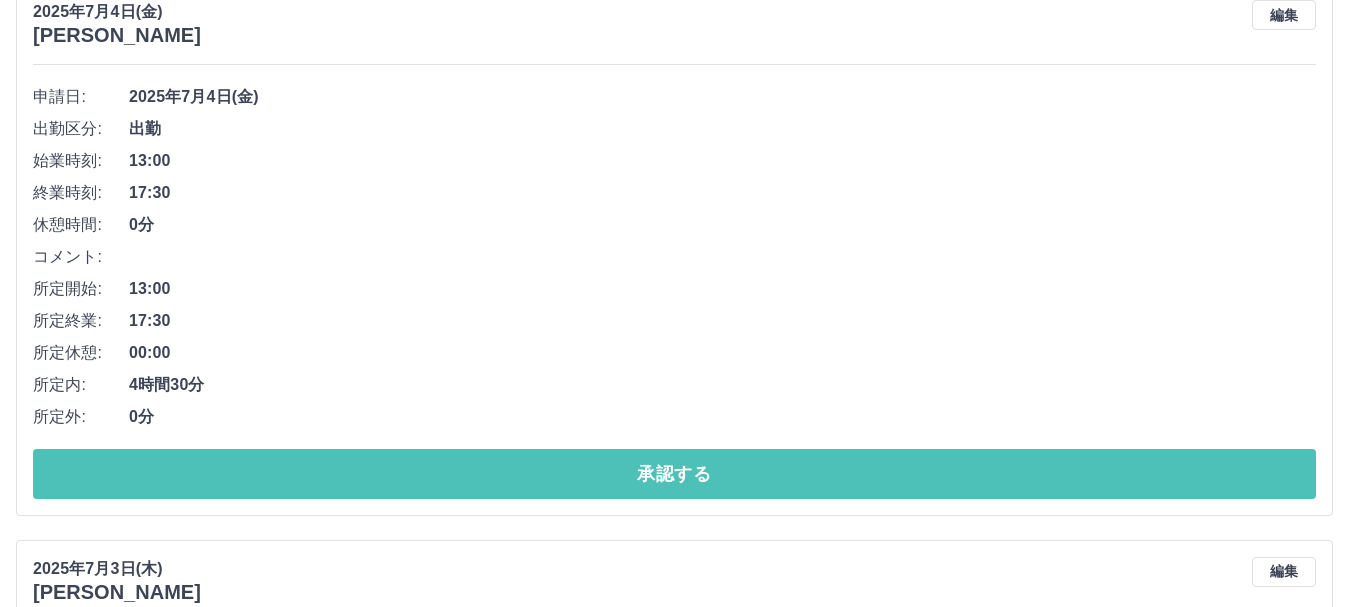 click on "承認する" at bounding box center [674, 474] 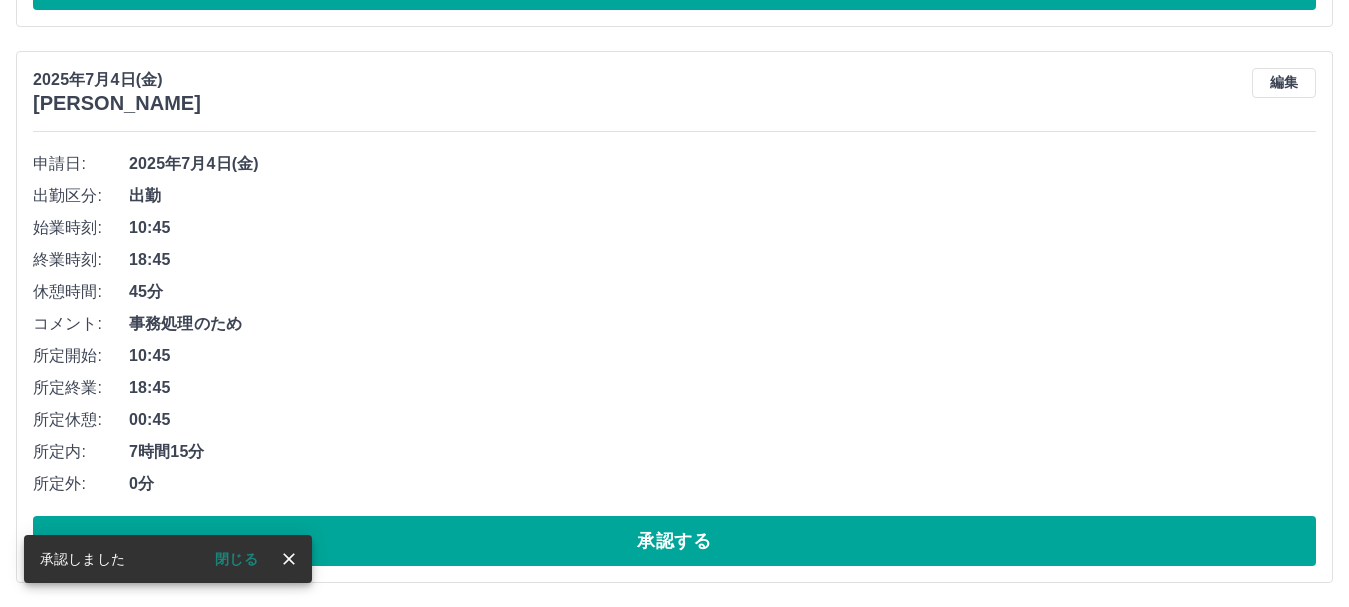 scroll, scrollTop: 5397, scrollLeft: 0, axis: vertical 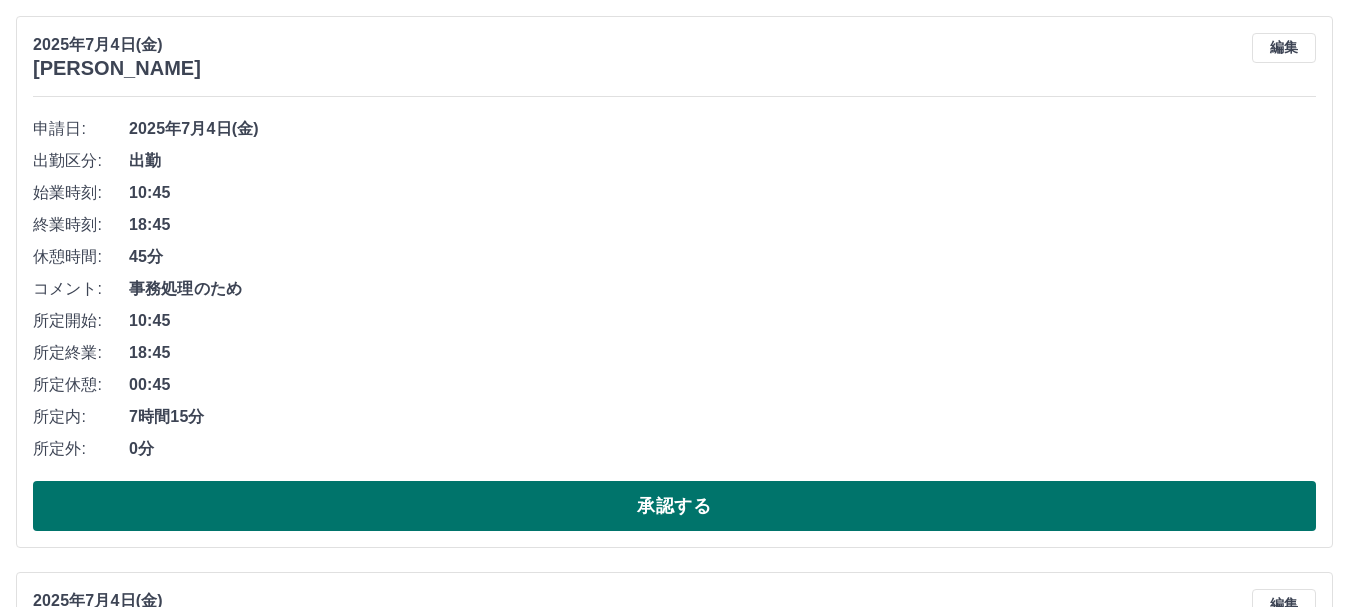 click on "承認する" at bounding box center [674, 506] 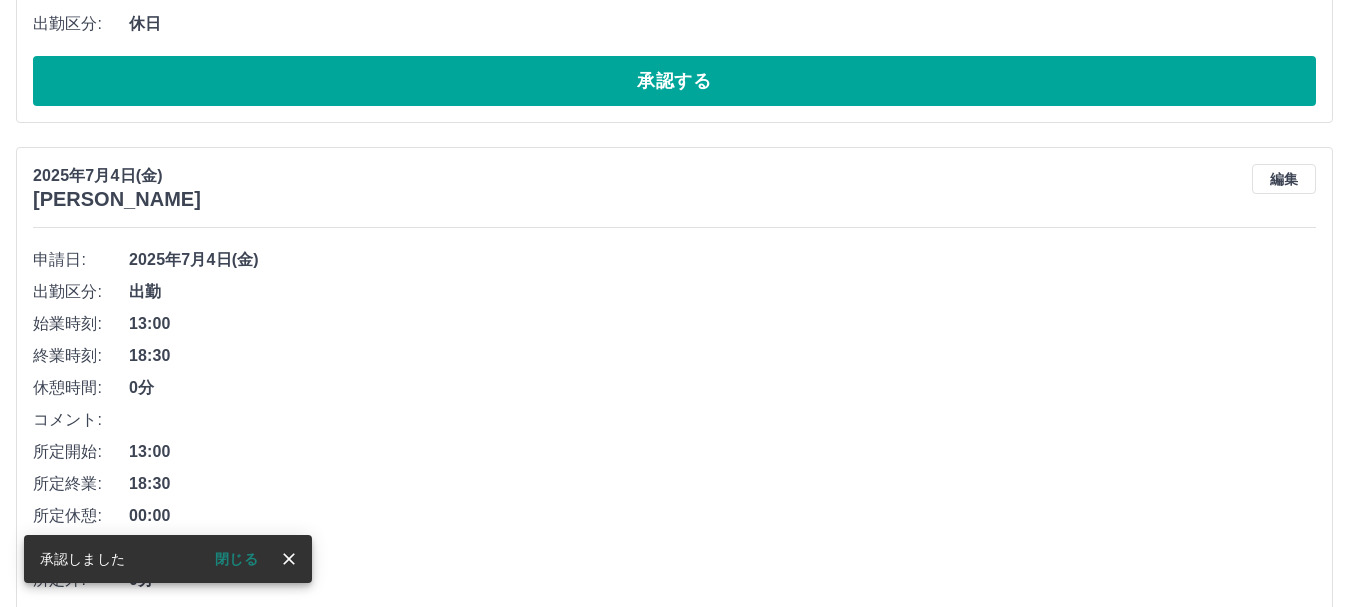 scroll, scrollTop: 4541, scrollLeft: 0, axis: vertical 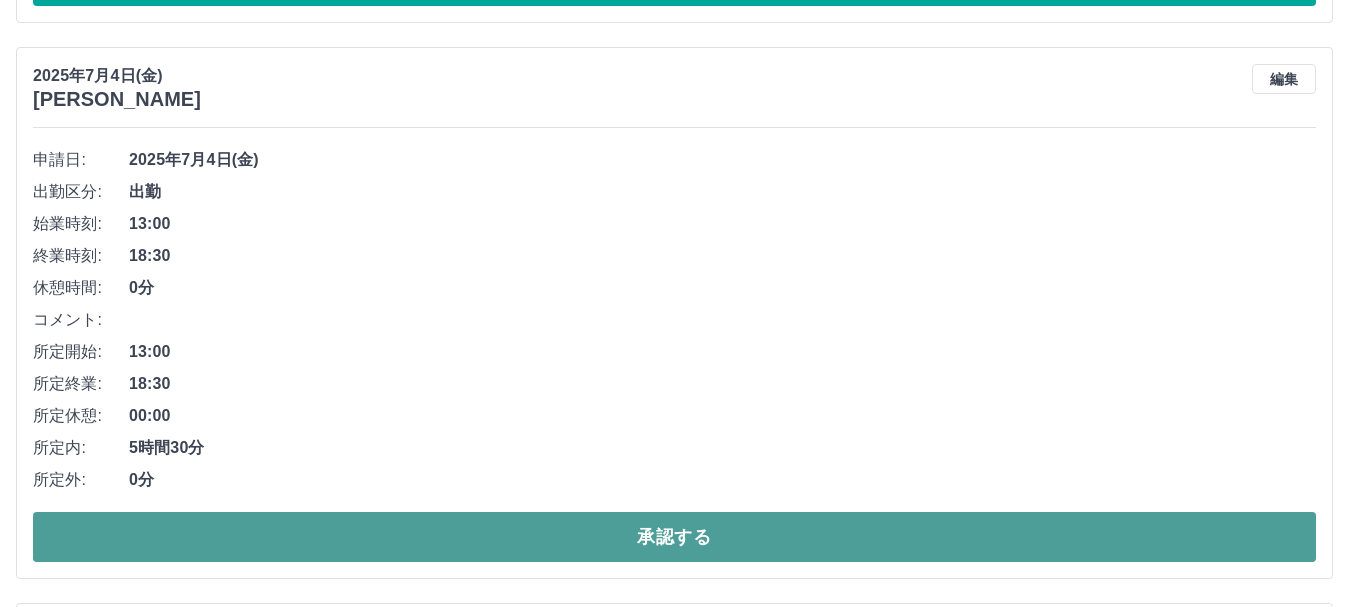 click on "承認する" at bounding box center (674, 537) 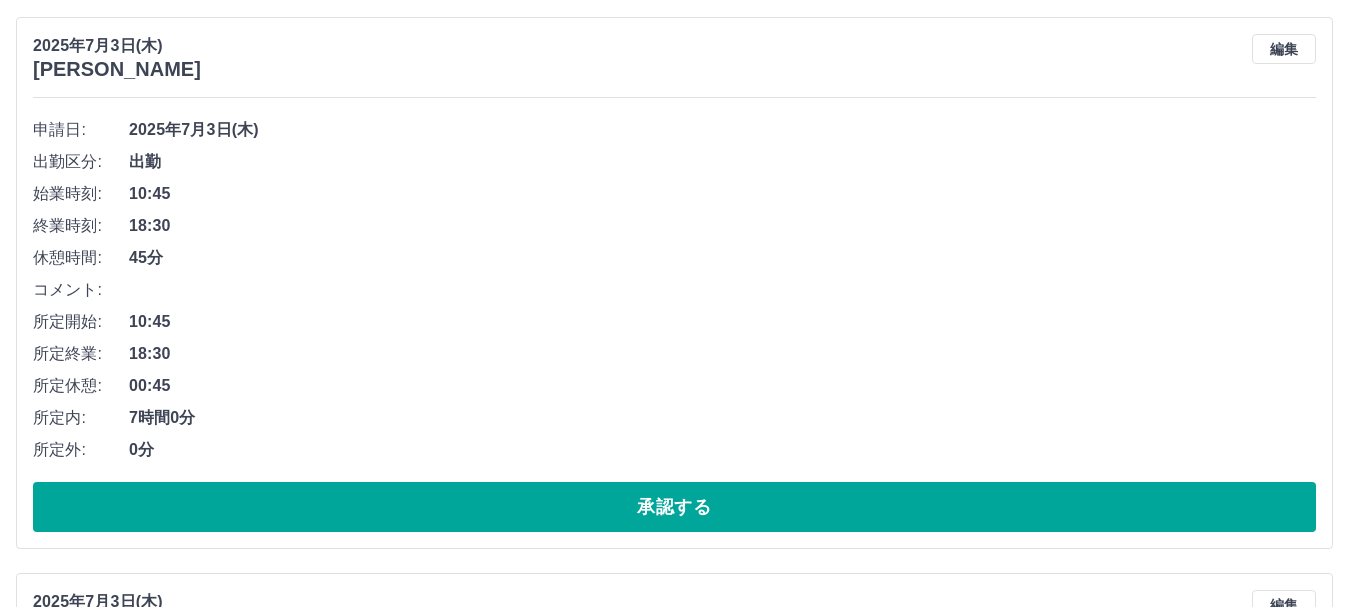 scroll, scrollTop: 5341, scrollLeft: 0, axis: vertical 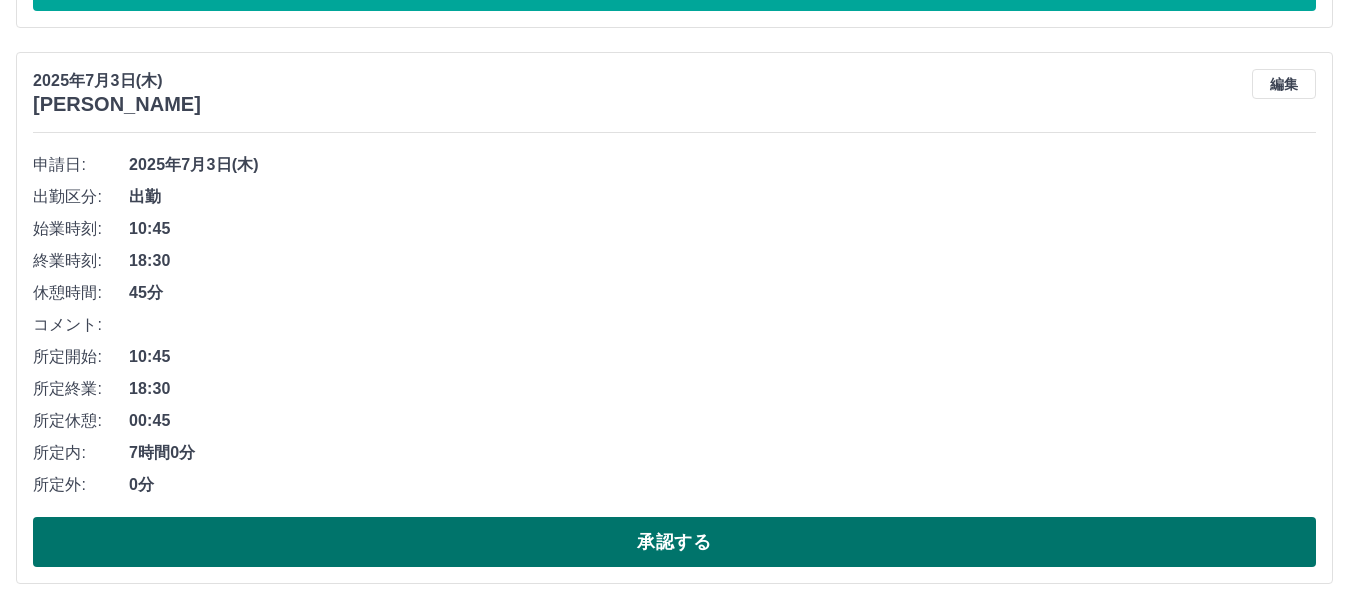 click on "承認する" at bounding box center (674, 542) 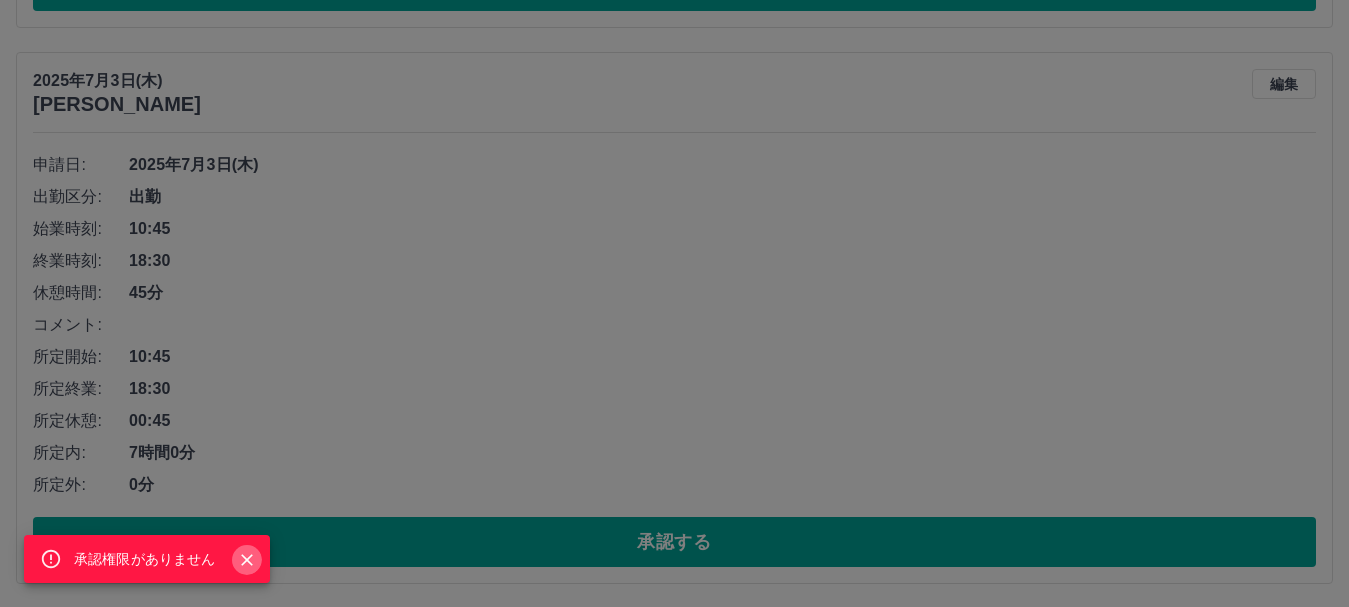 click 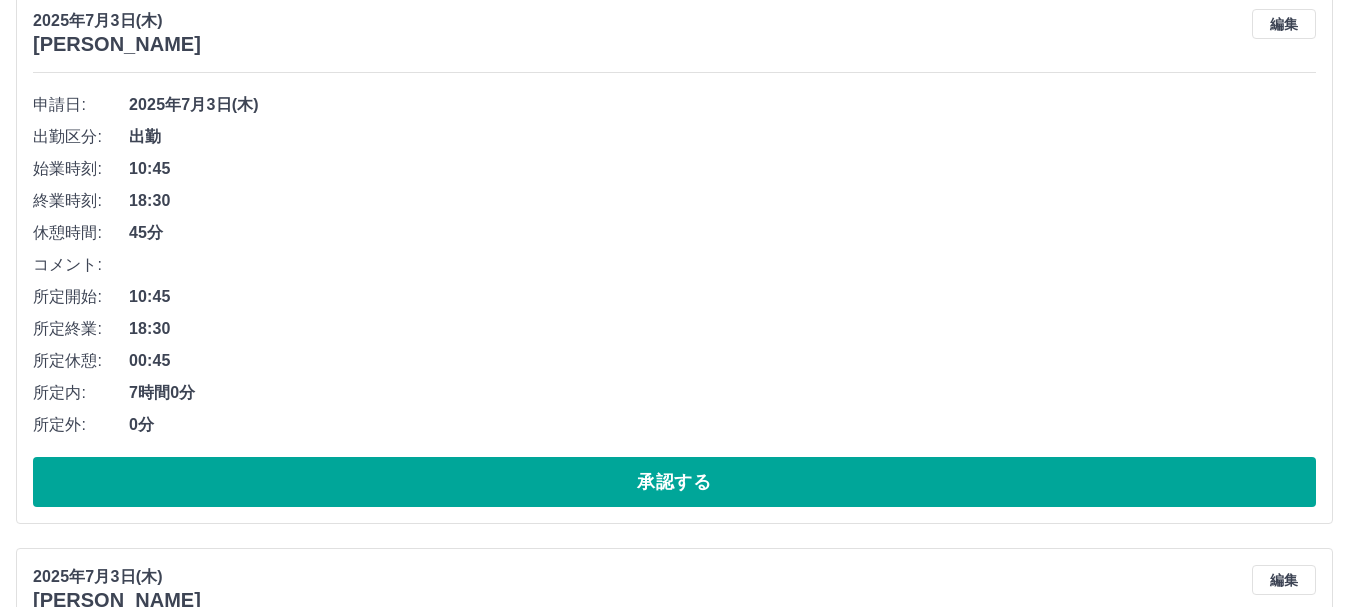 scroll, scrollTop: 5402, scrollLeft: 0, axis: vertical 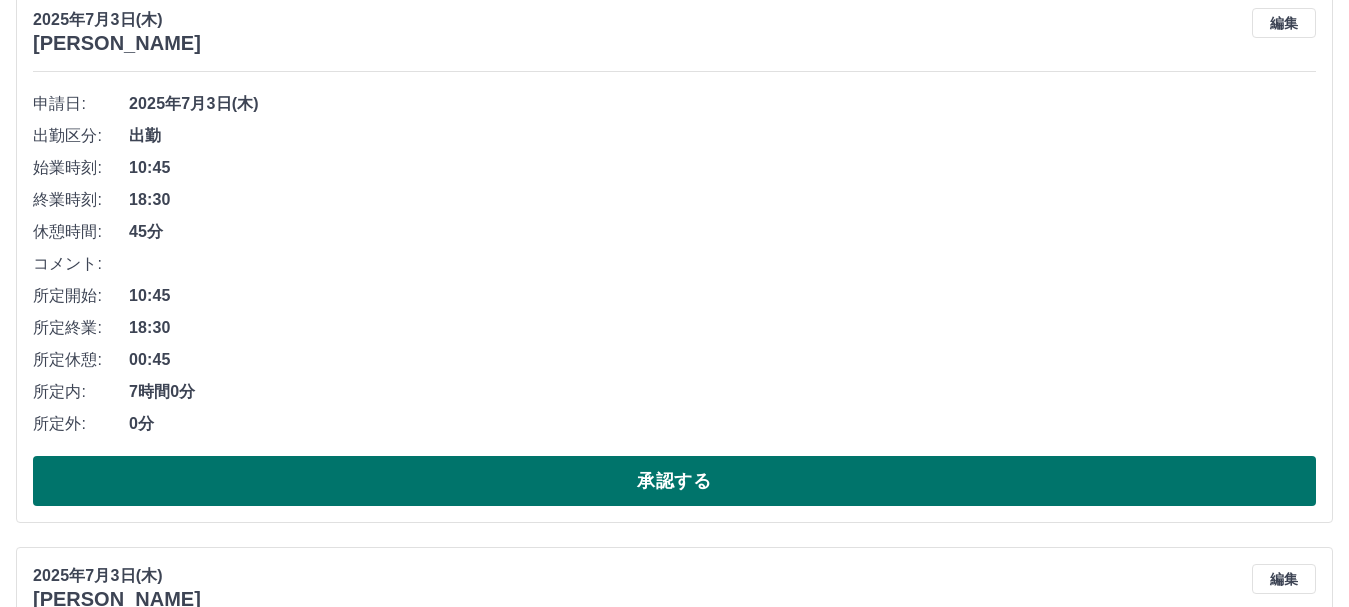 click on "承認する" at bounding box center [674, 481] 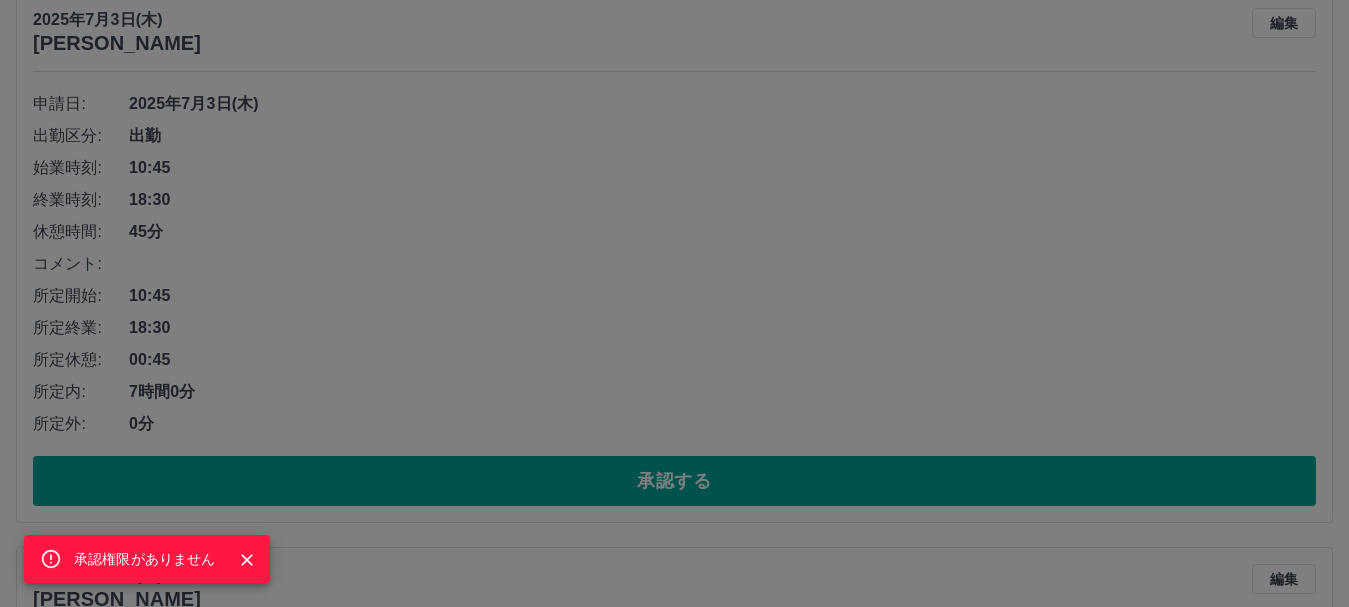 click 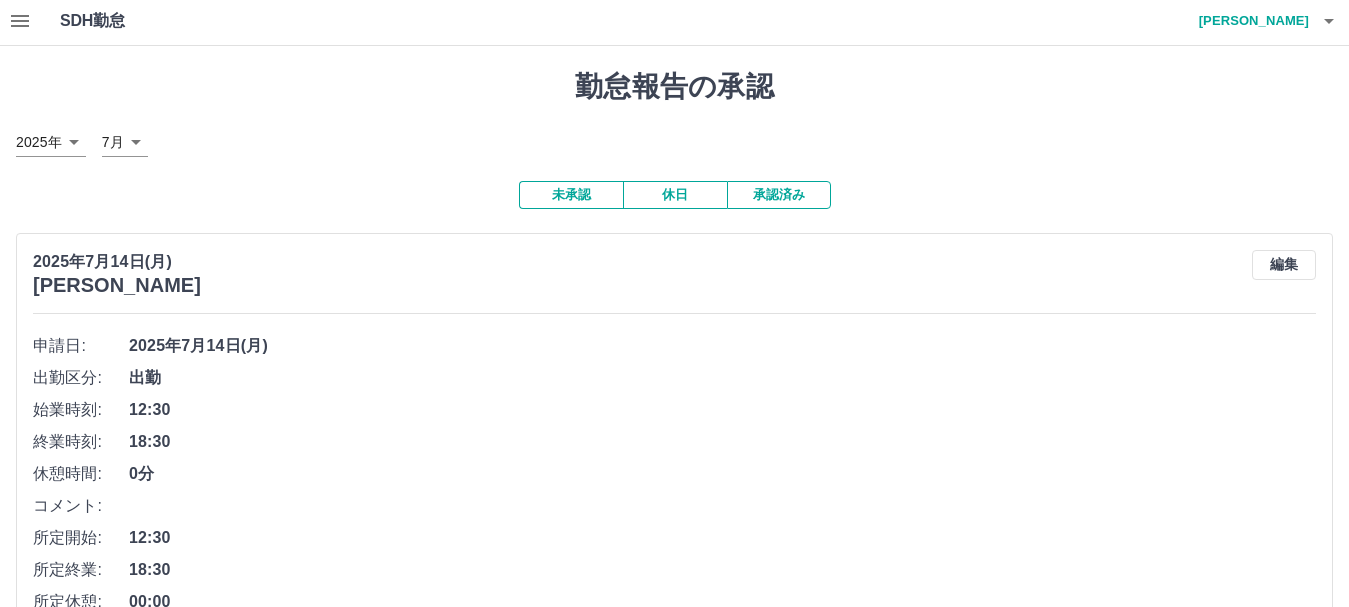 scroll, scrollTop: 0, scrollLeft: 0, axis: both 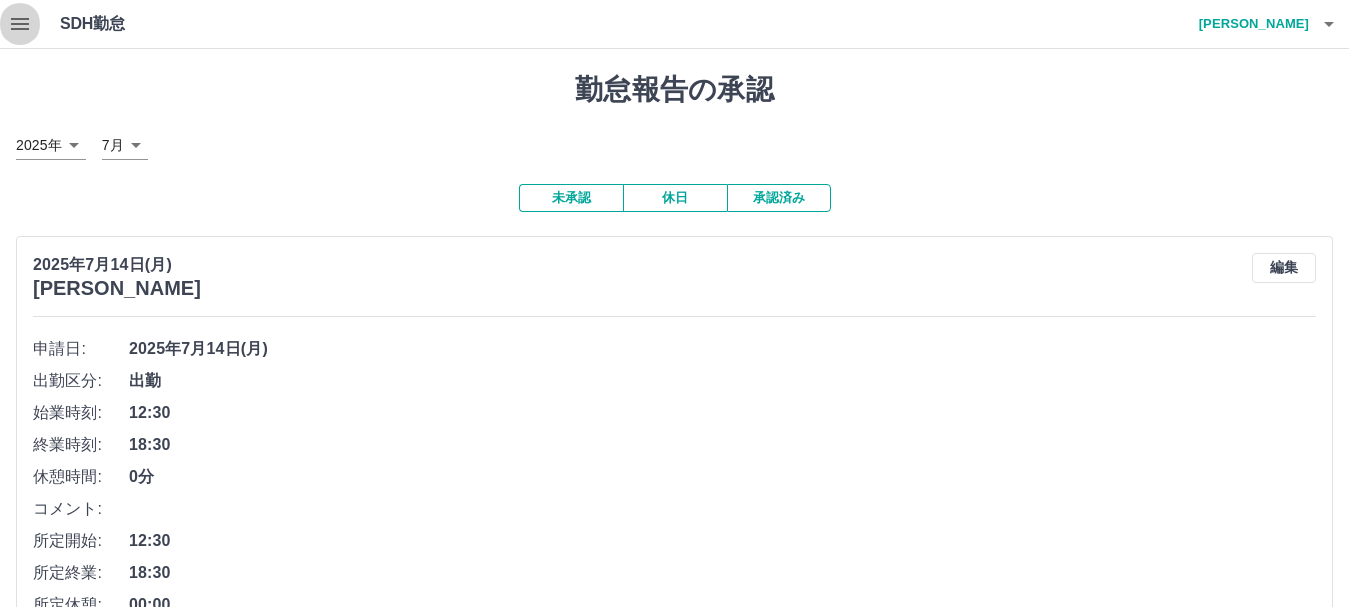 click 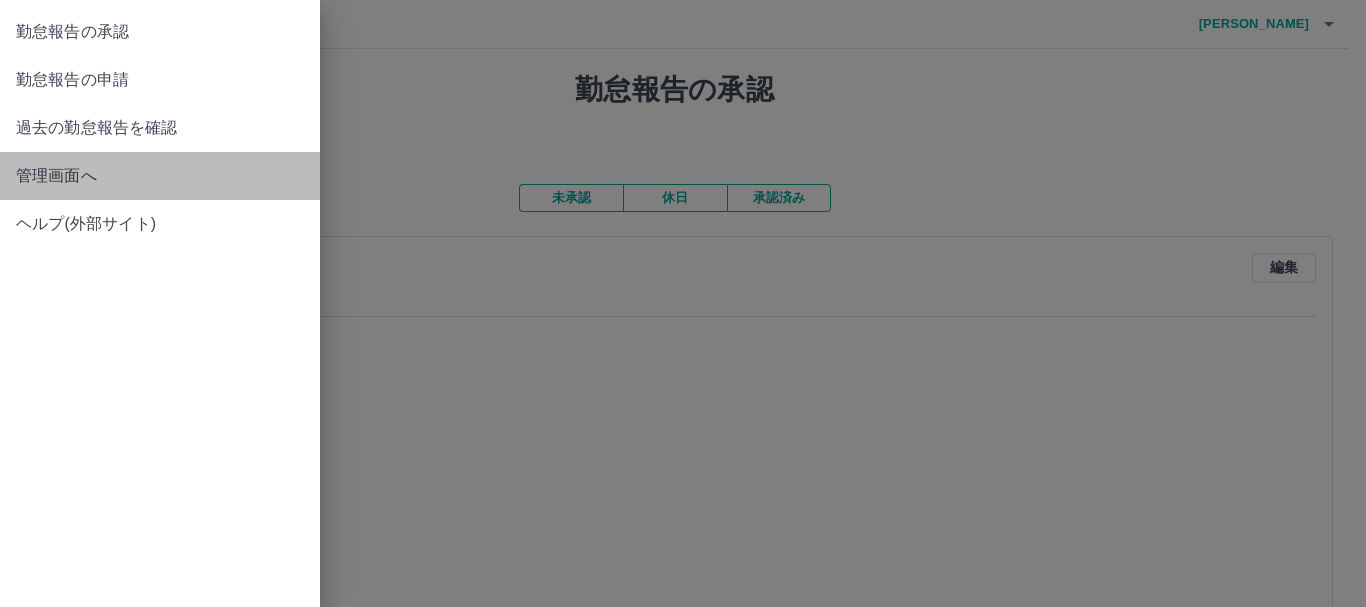click on "管理画面へ" at bounding box center [160, 176] 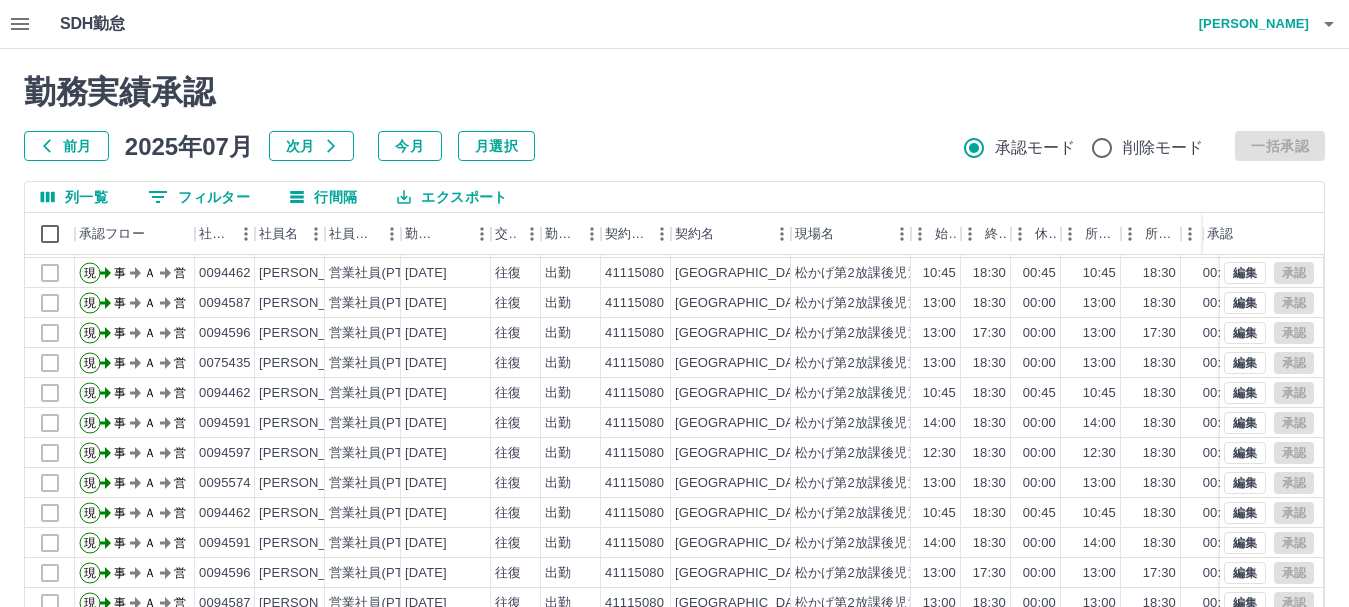 scroll, scrollTop: 104, scrollLeft: 0, axis: vertical 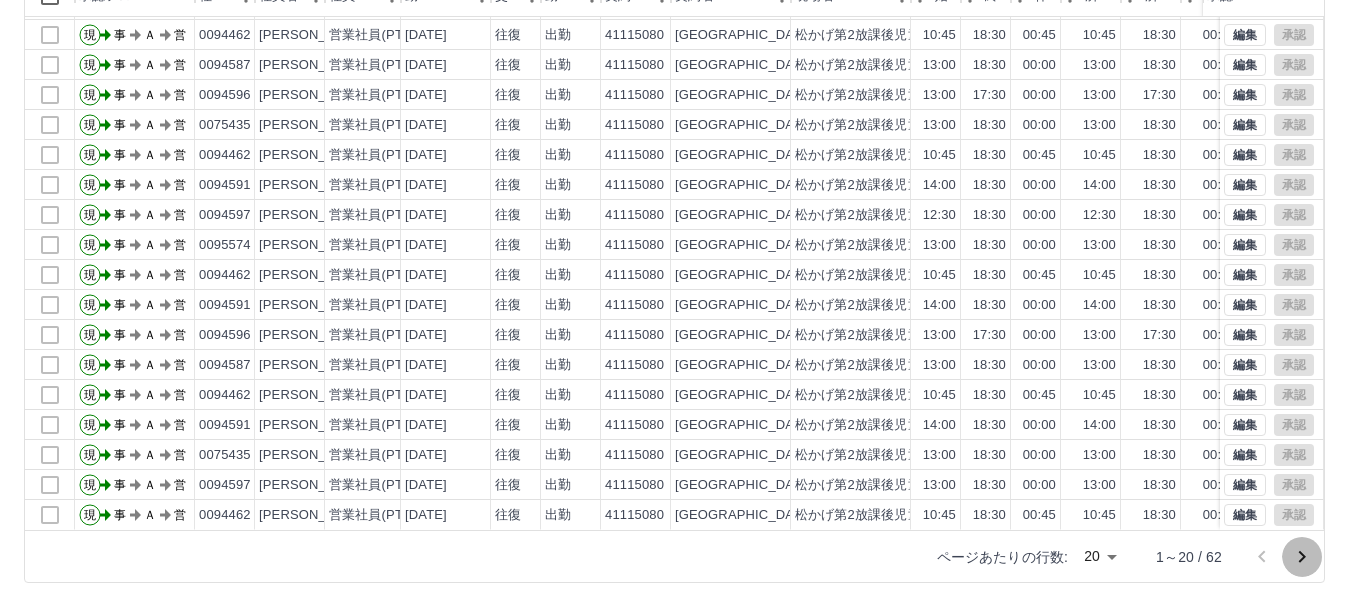 click 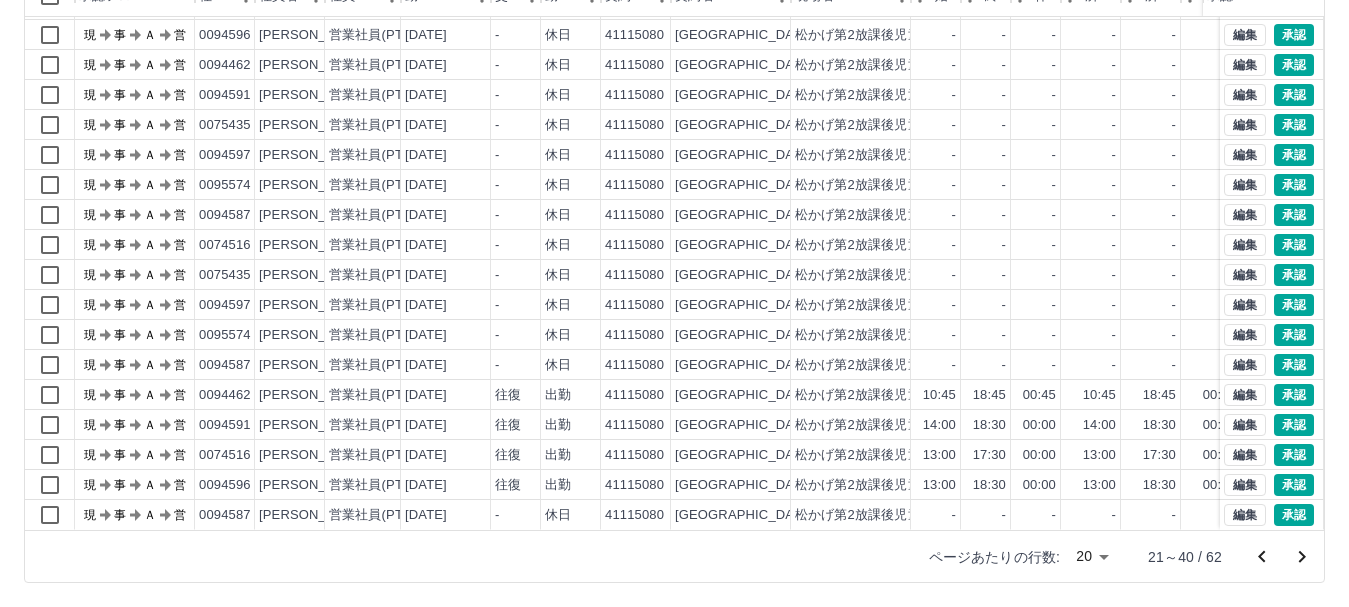 scroll, scrollTop: 0, scrollLeft: 0, axis: both 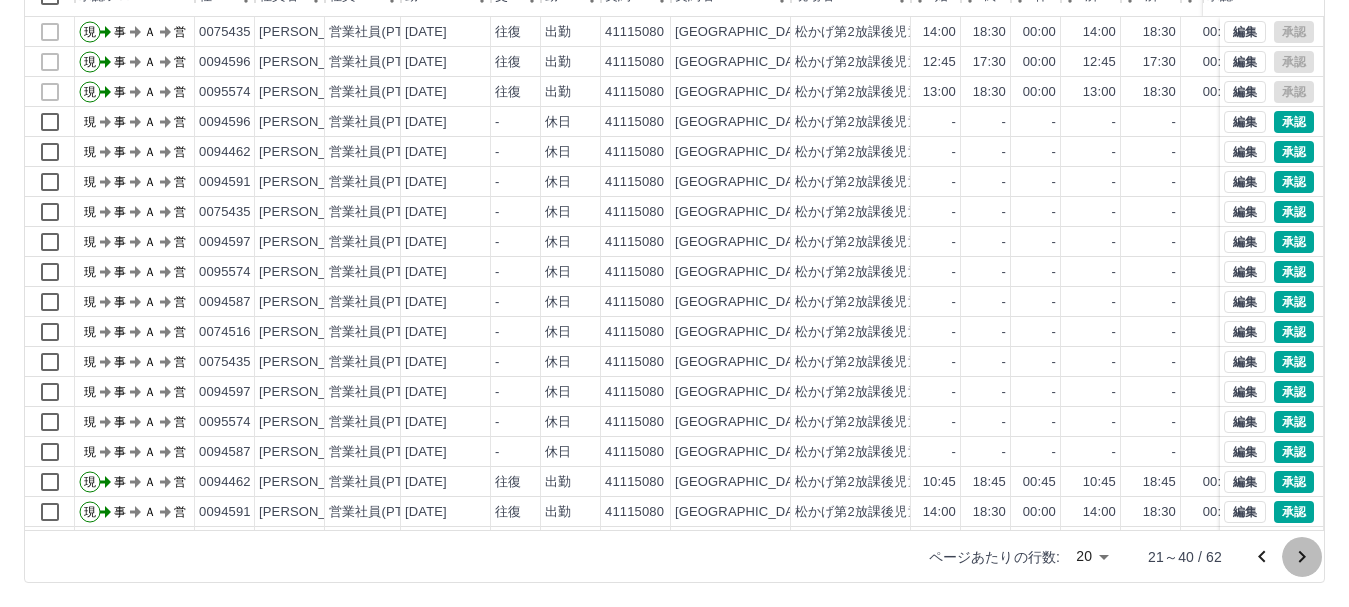 click 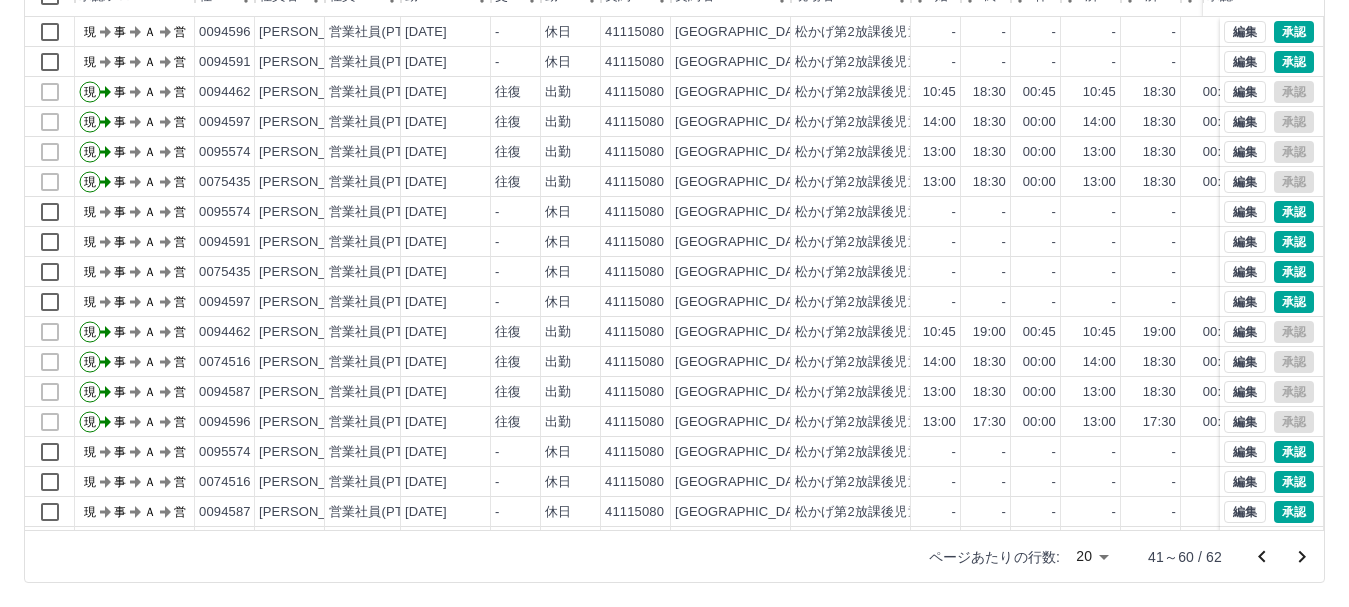 click 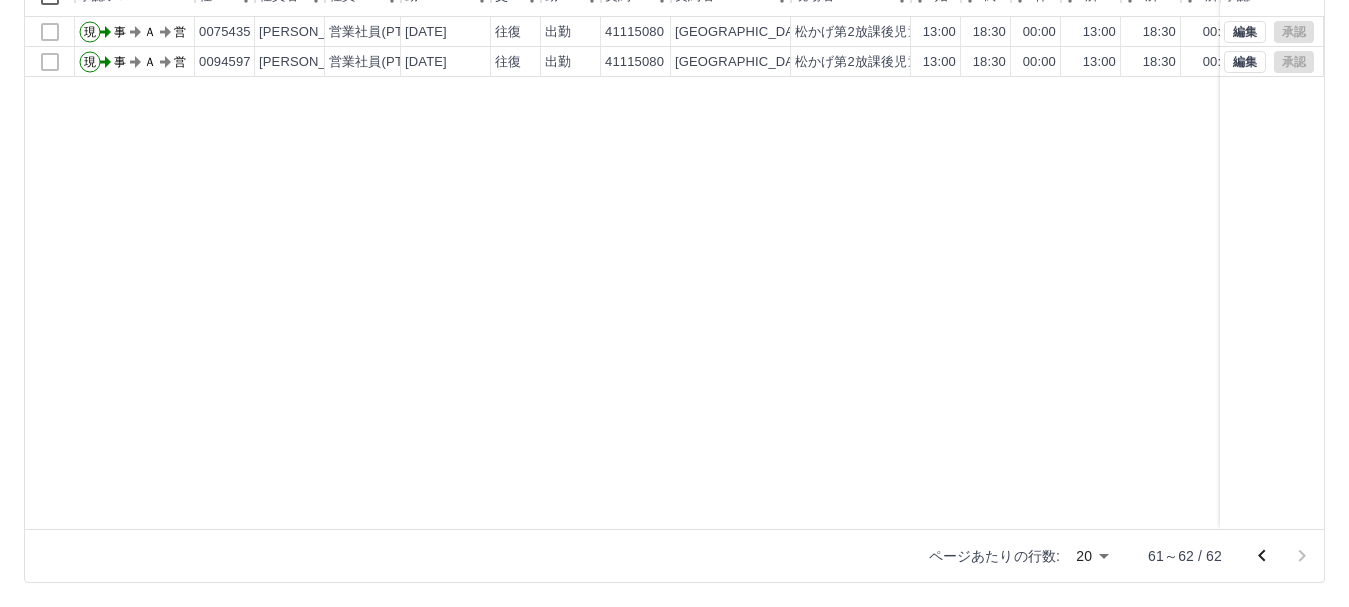 click 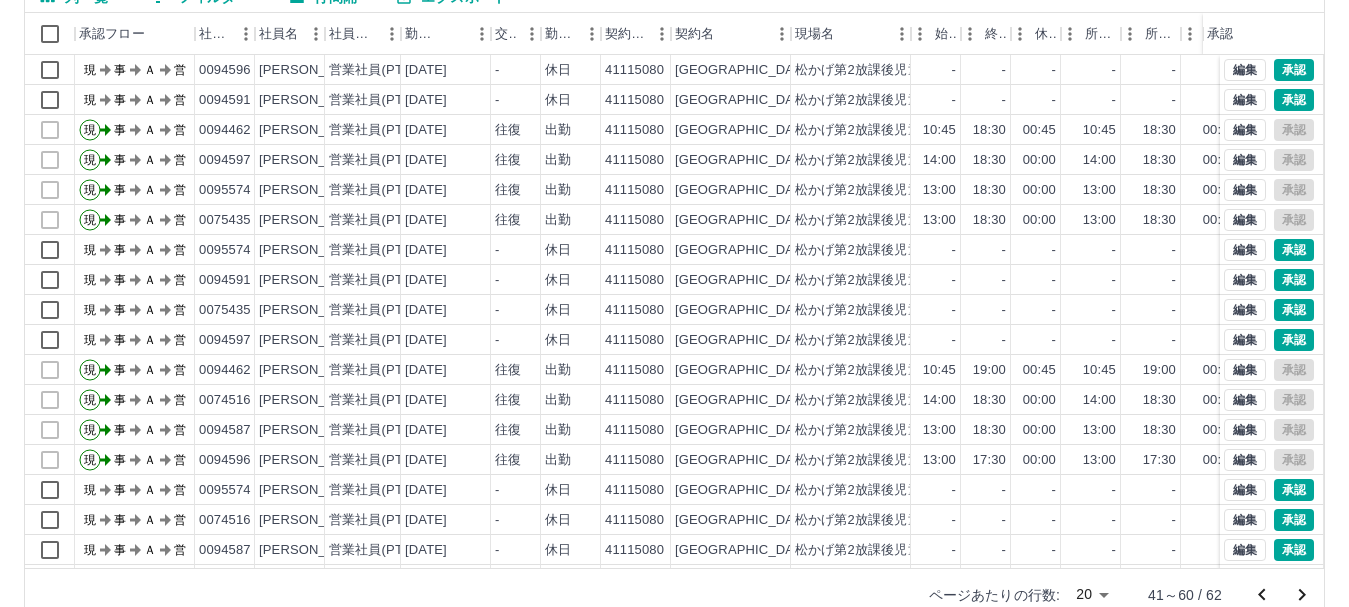 scroll, scrollTop: 138, scrollLeft: 0, axis: vertical 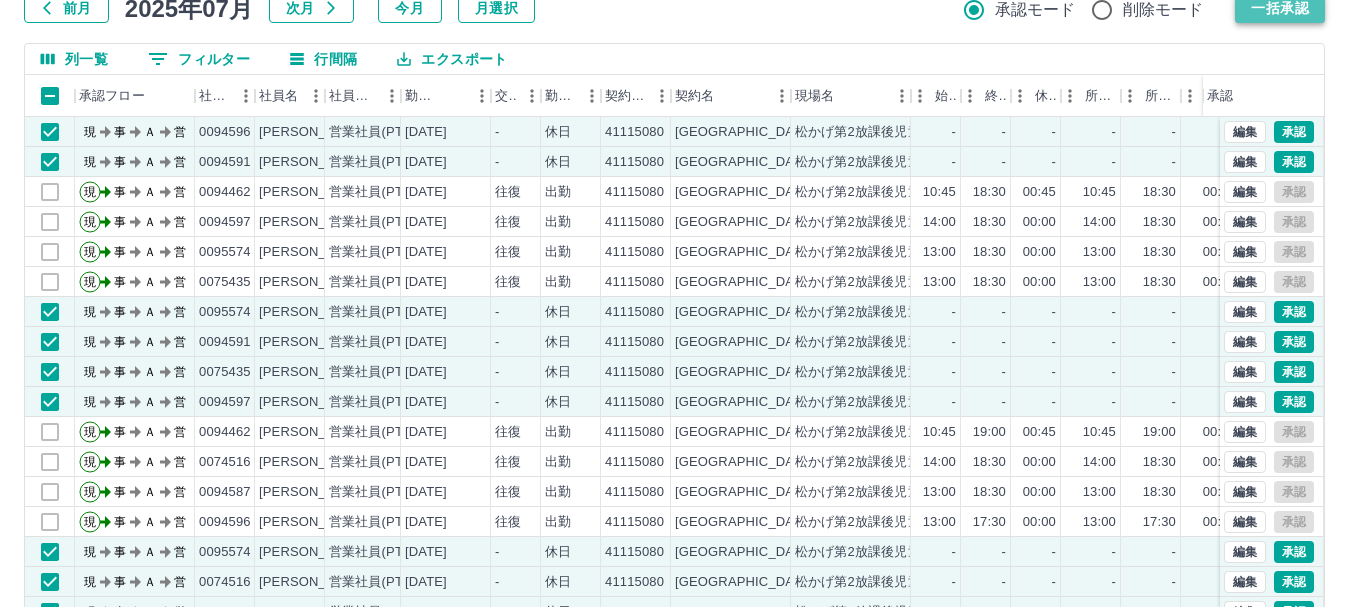 click on "一括承認" at bounding box center [1280, 8] 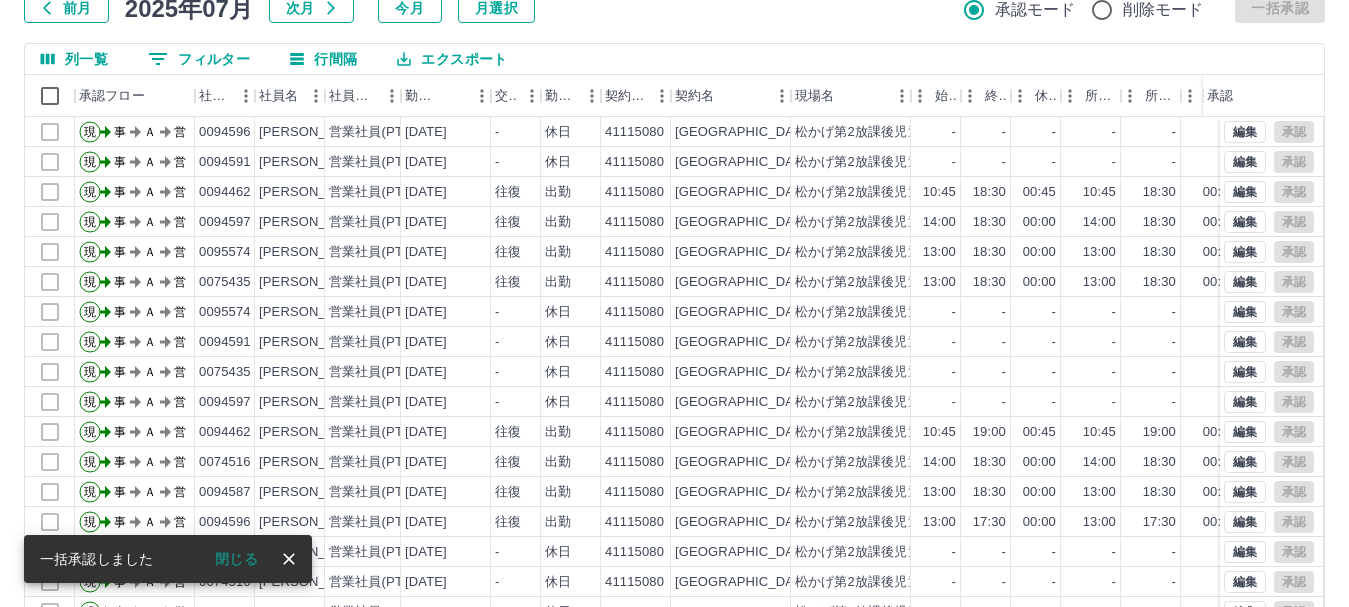scroll, scrollTop: 104, scrollLeft: 0, axis: vertical 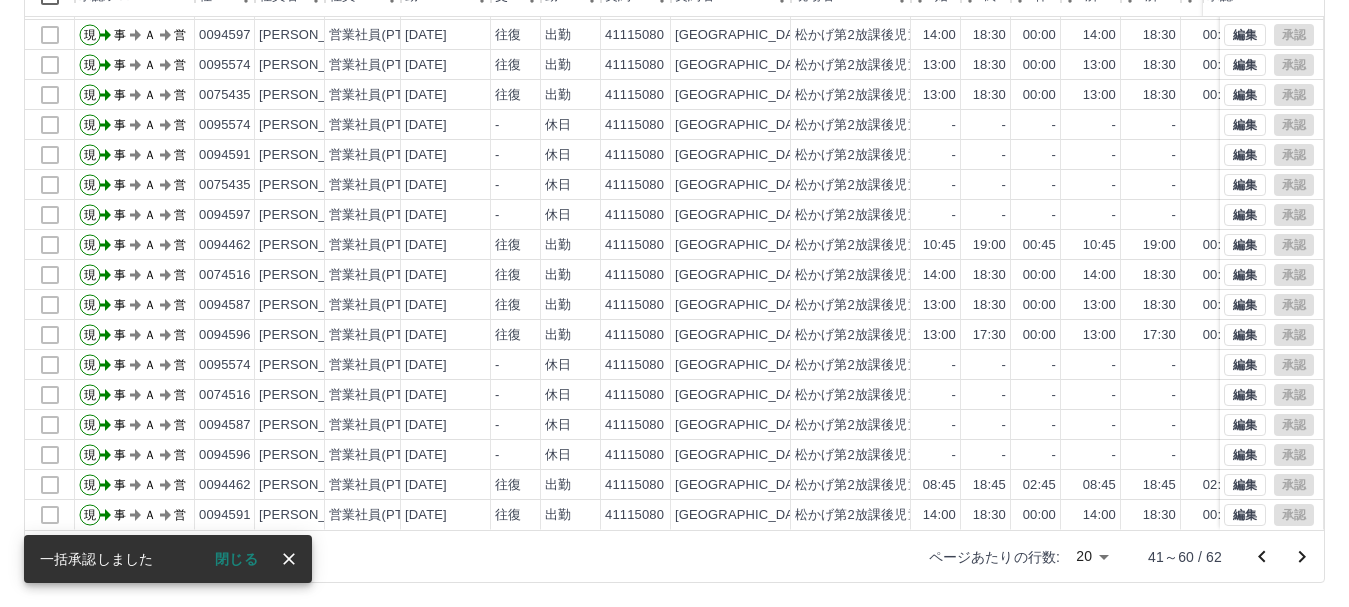 click 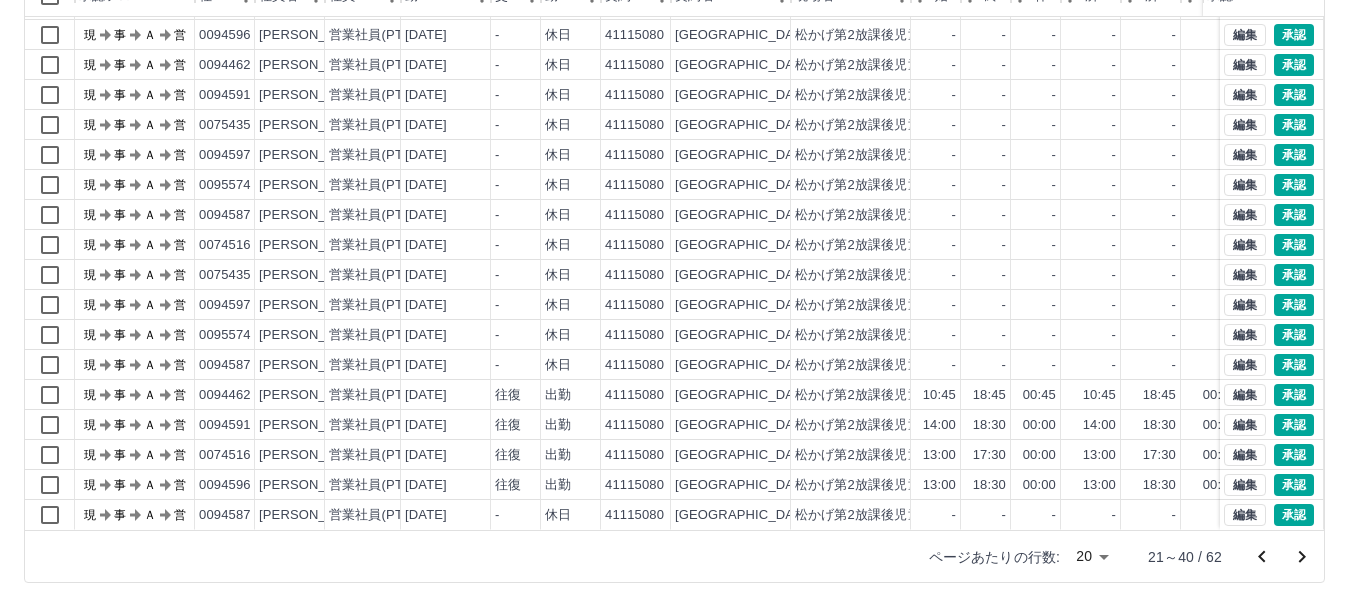 scroll, scrollTop: 0, scrollLeft: 0, axis: both 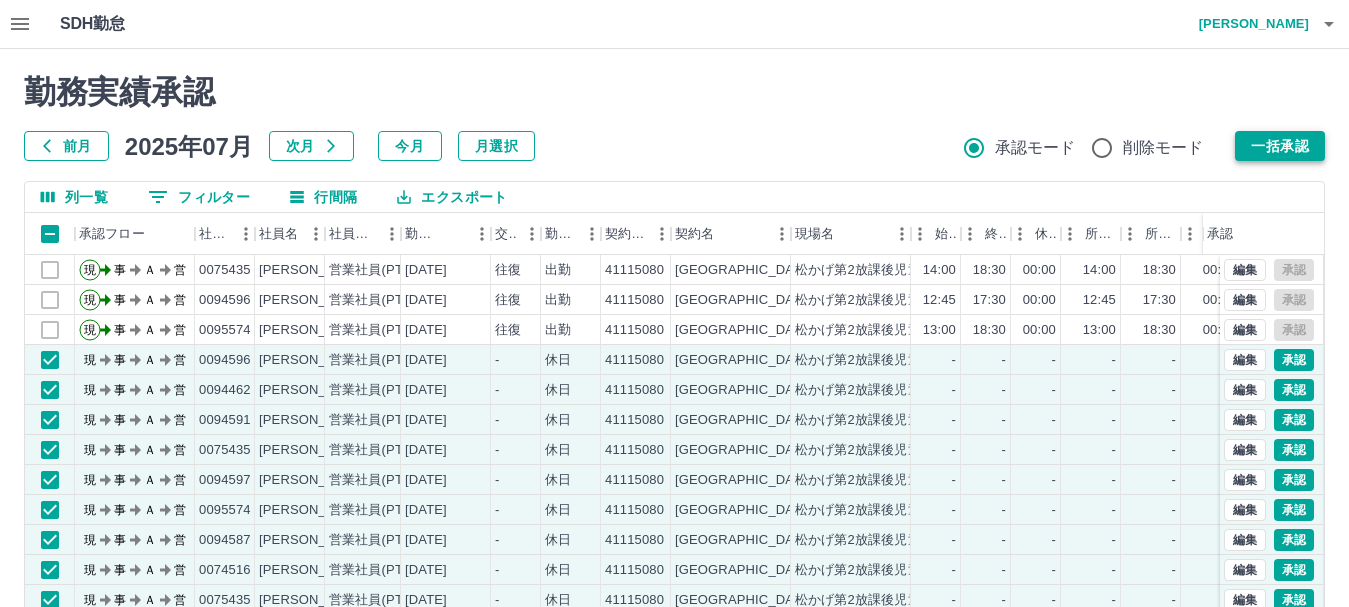 click on "一括承認" at bounding box center [1280, 146] 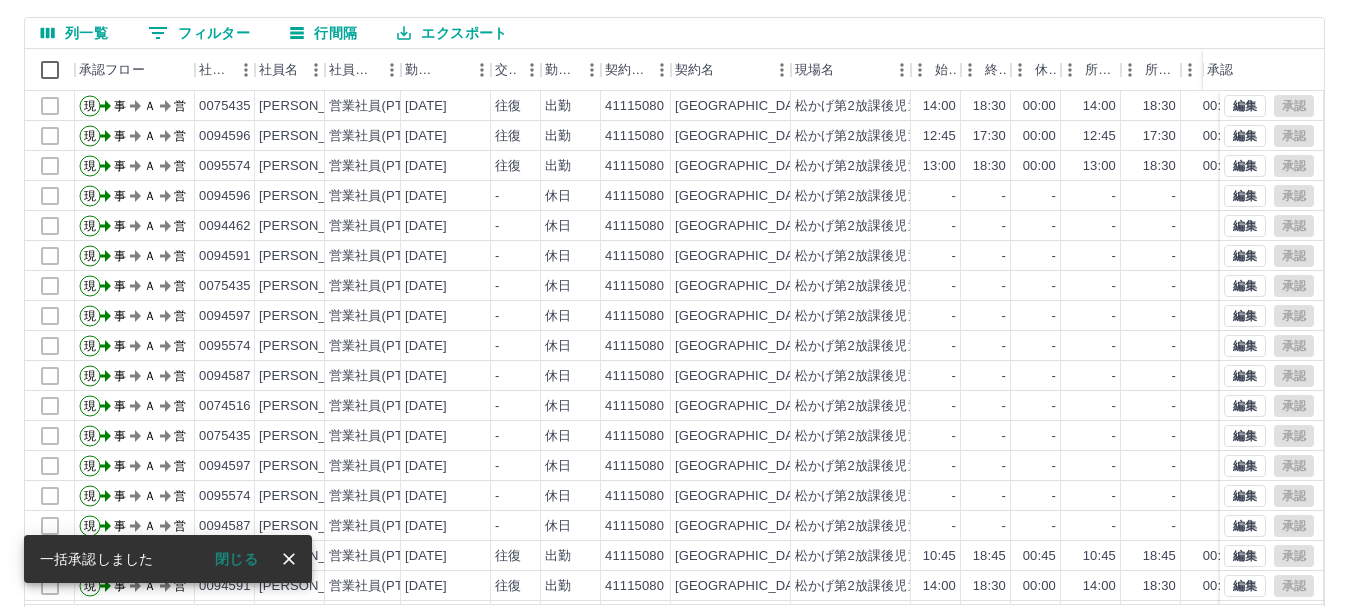 scroll, scrollTop: 238, scrollLeft: 0, axis: vertical 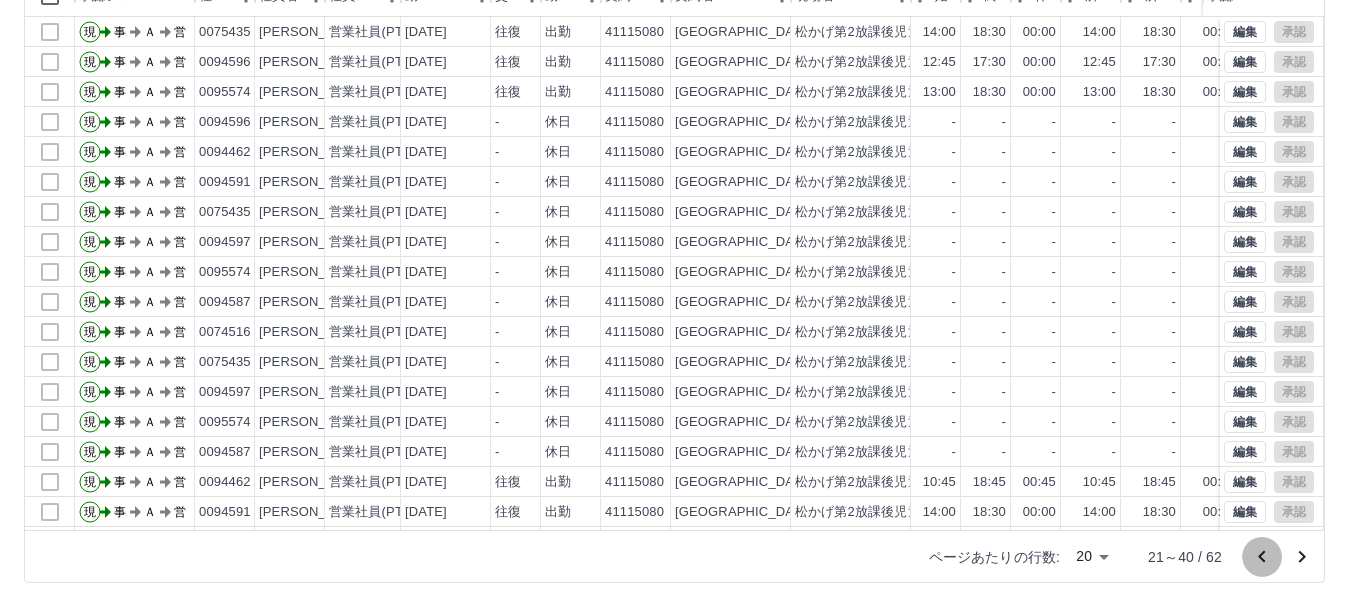 click 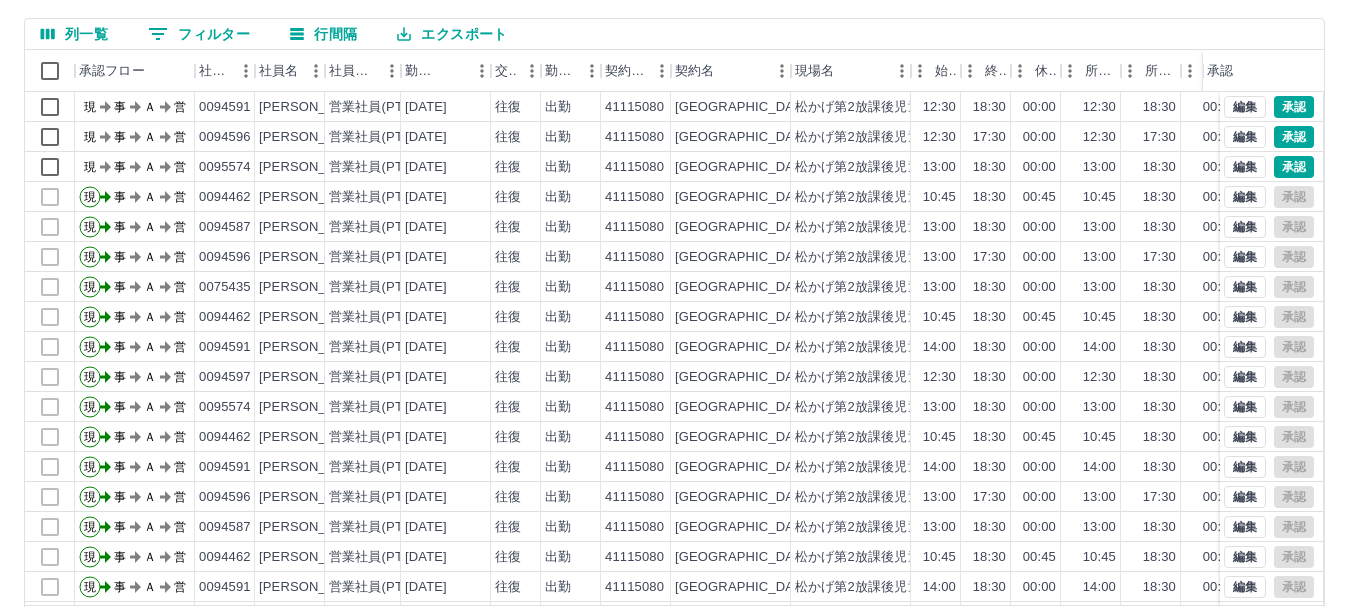 scroll, scrollTop: 0, scrollLeft: 0, axis: both 